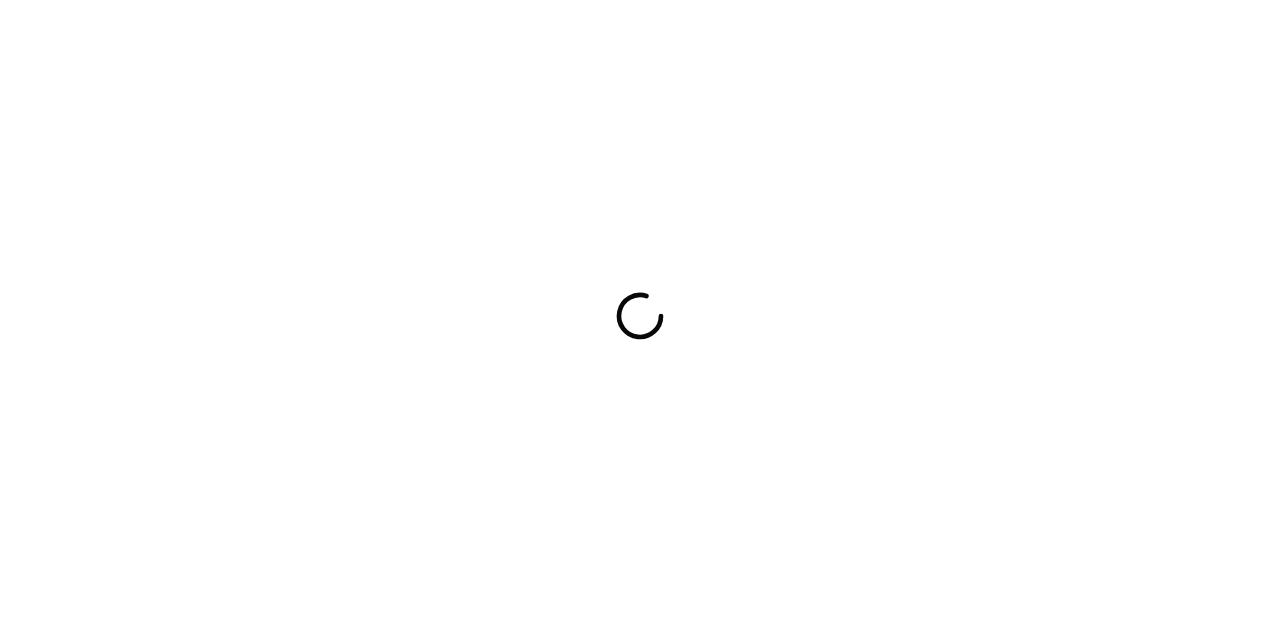 scroll, scrollTop: 0, scrollLeft: 0, axis: both 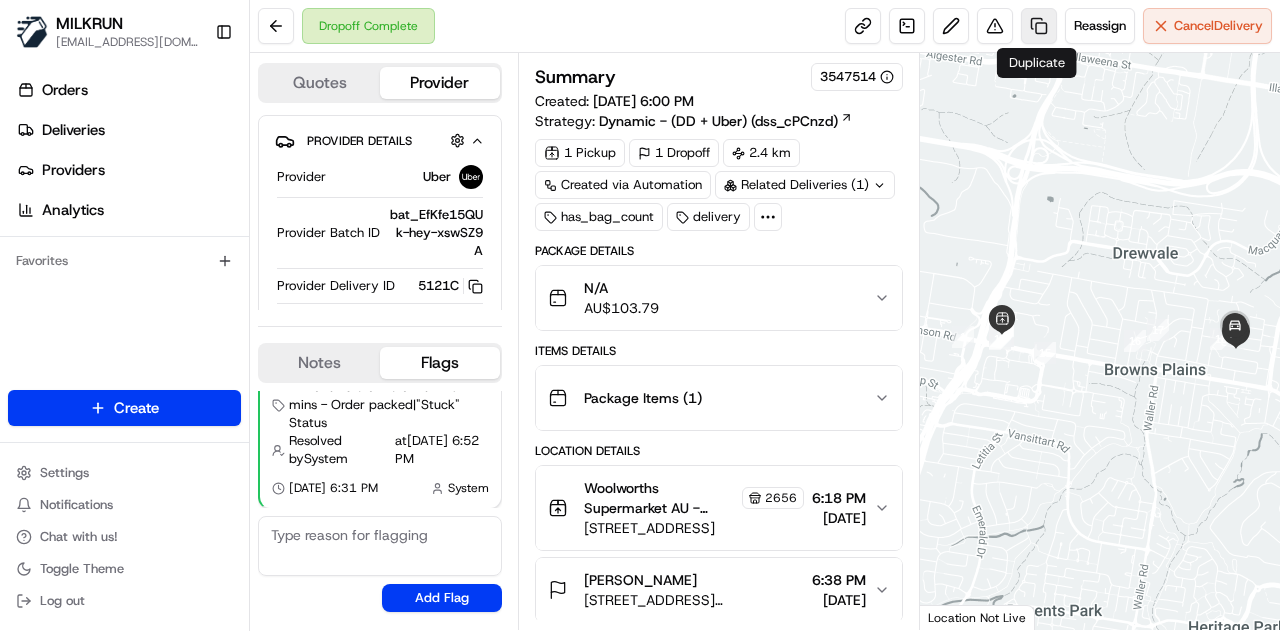 click at bounding box center [1039, 26] 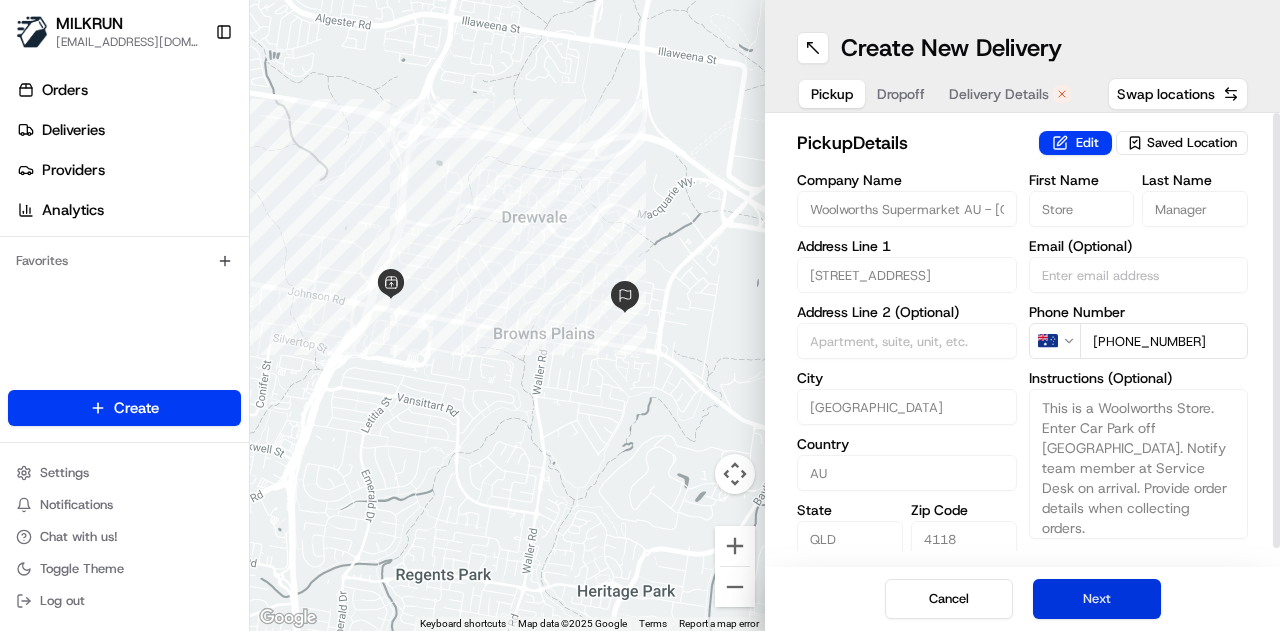 click on "Next" at bounding box center [1097, 599] 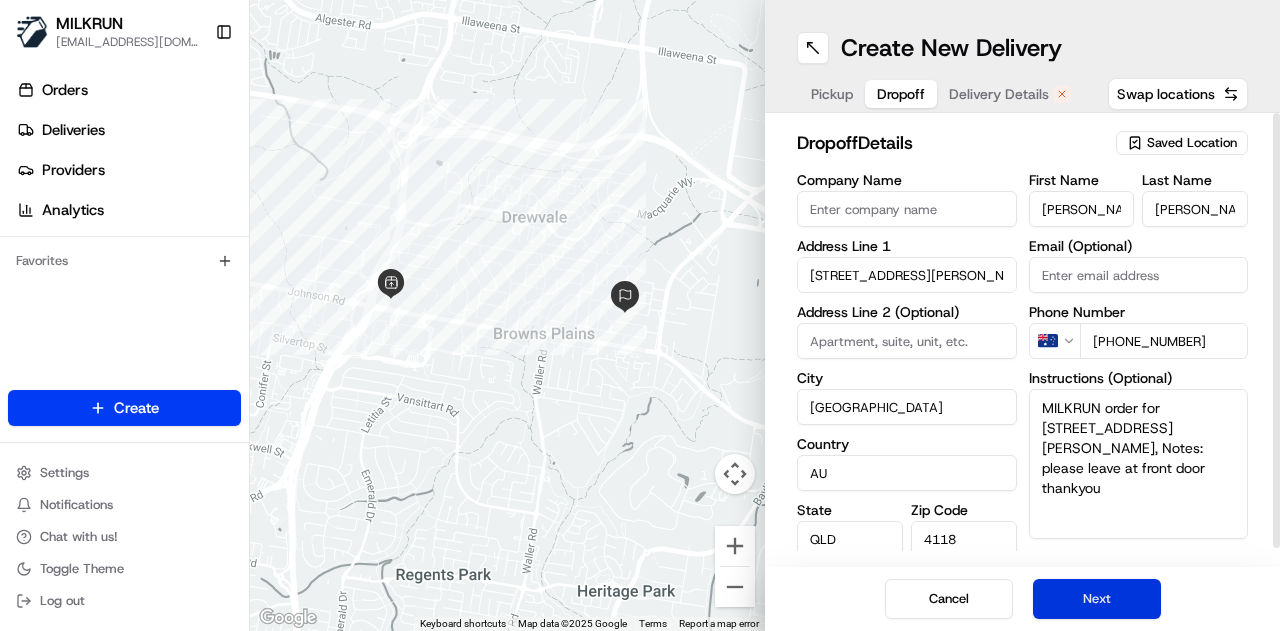click on "Next" at bounding box center (1097, 599) 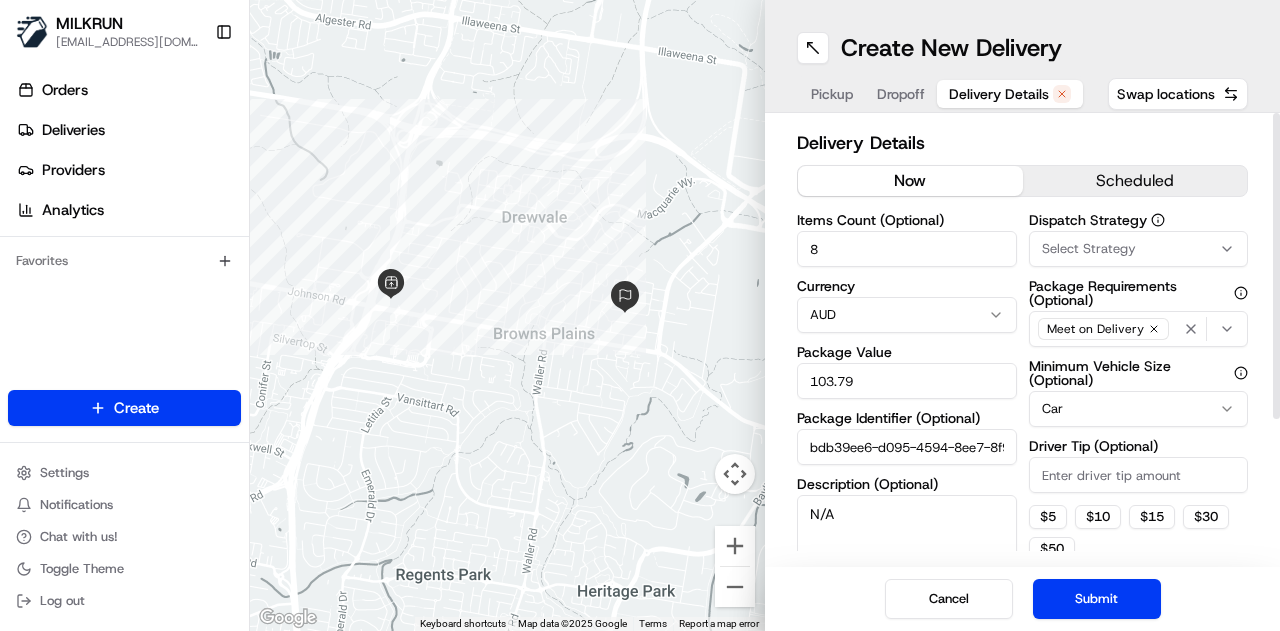click on "now" at bounding box center [910, 181] 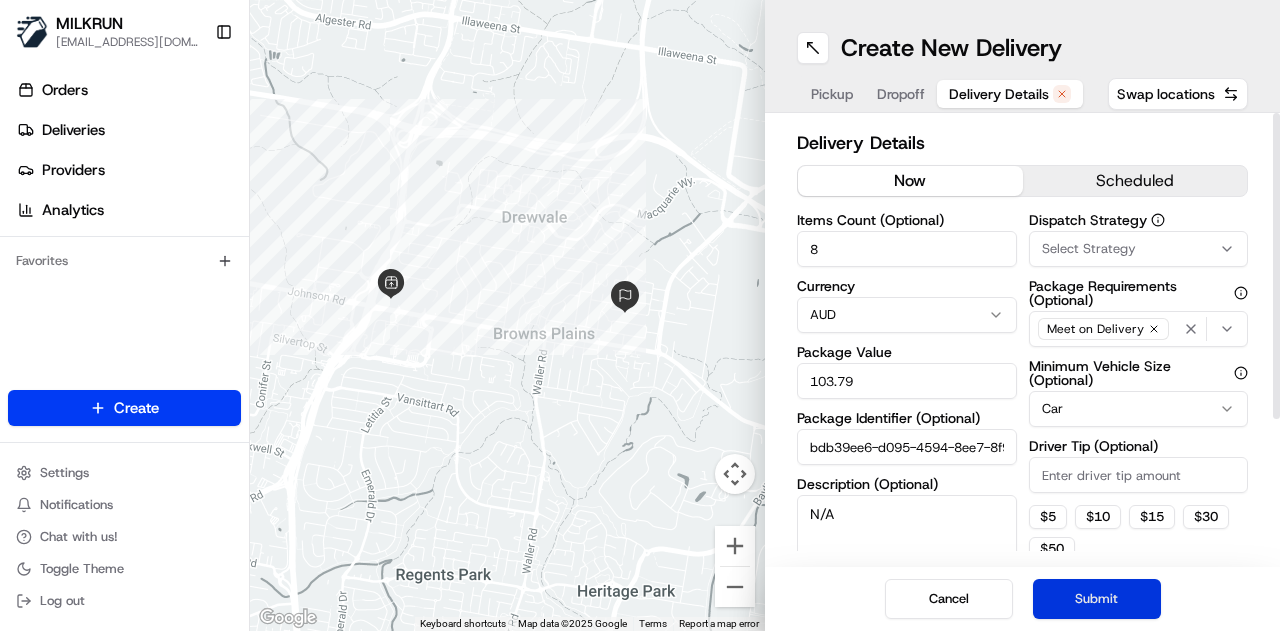 click on "Submit" at bounding box center [1097, 599] 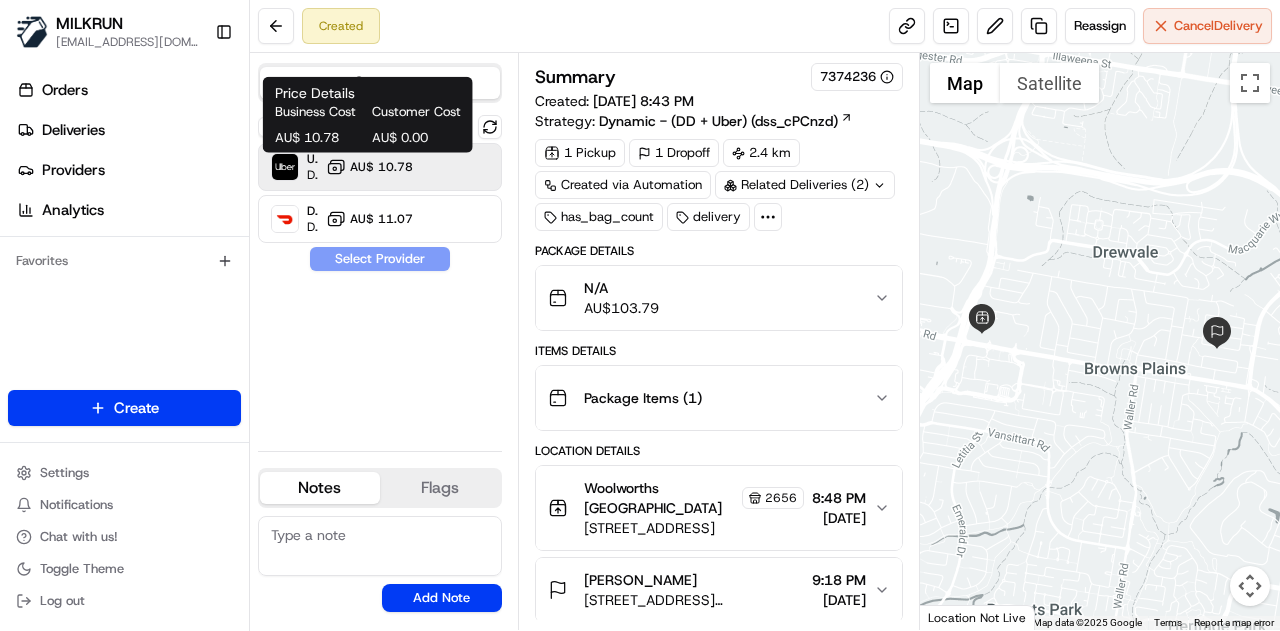 click on "AU$   10.78" at bounding box center (381, 167) 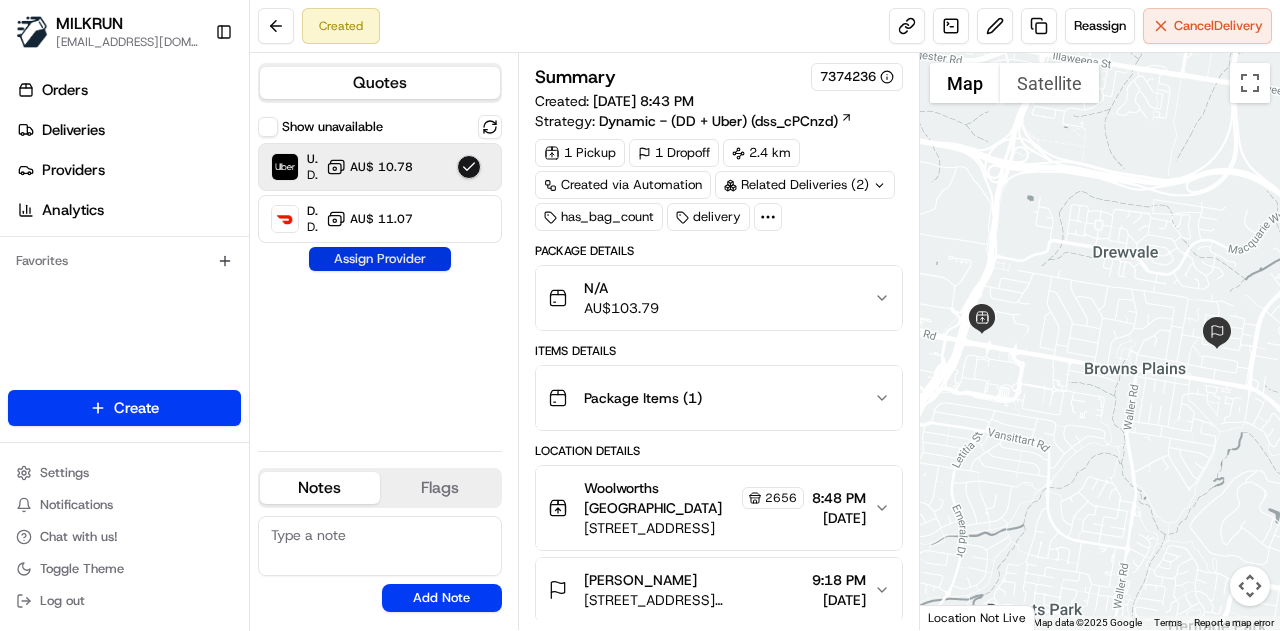 click on "Assign Provider" at bounding box center [380, 259] 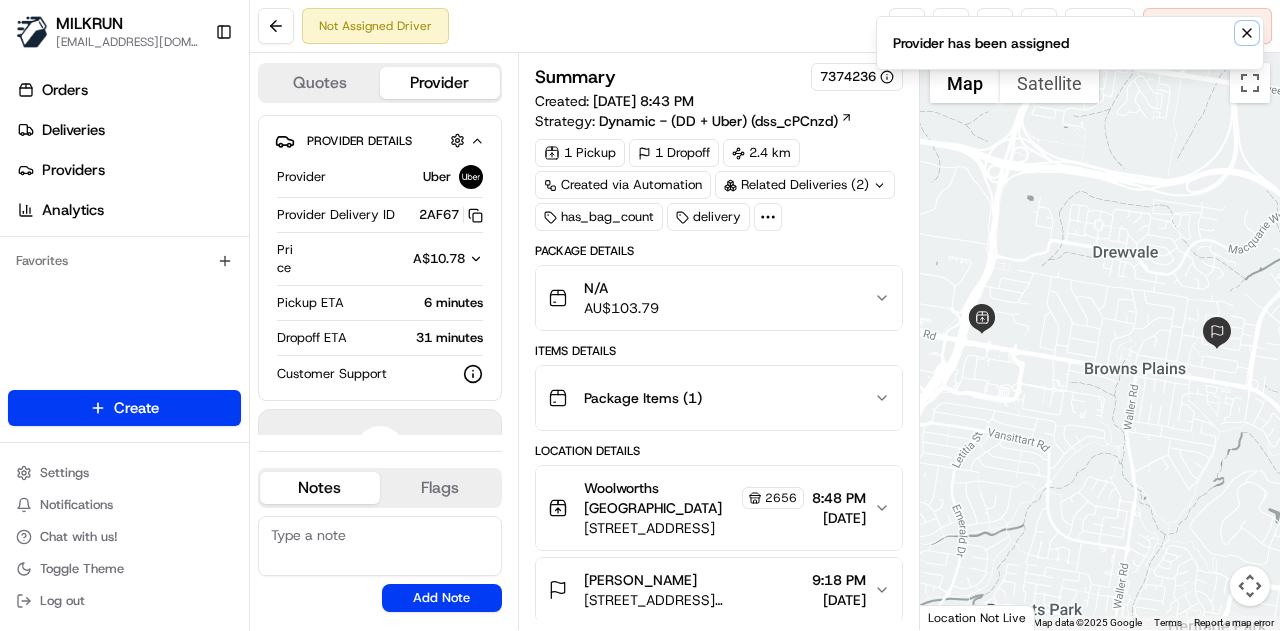 click 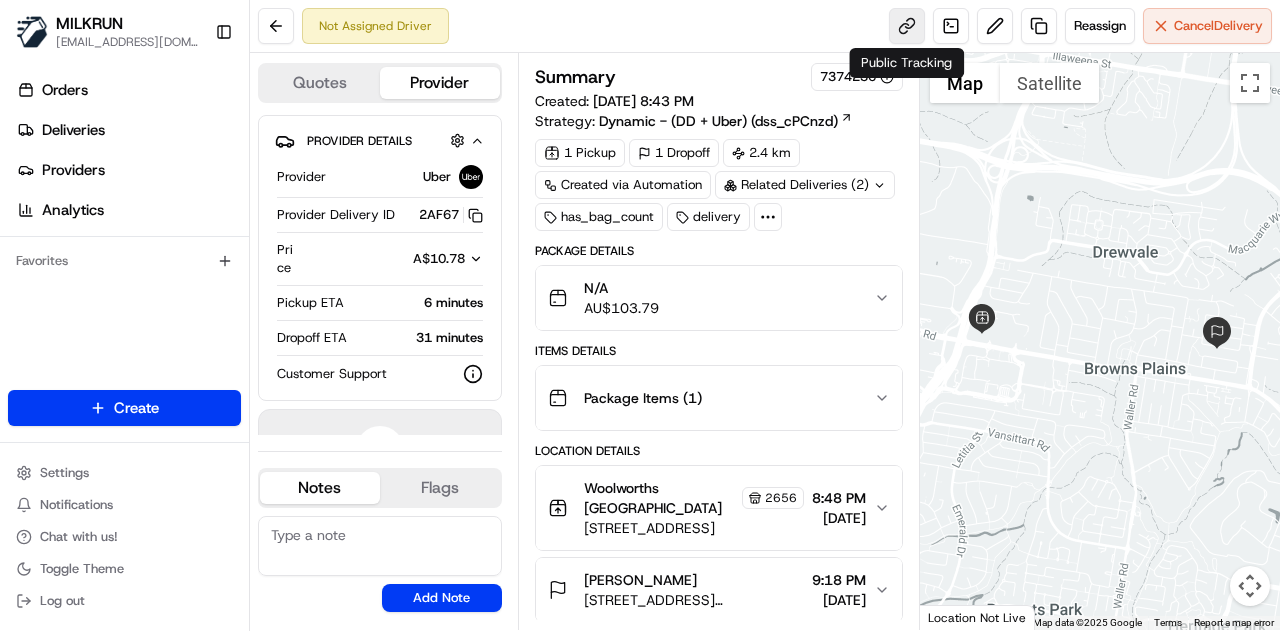 click at bounding box center [907, 26] 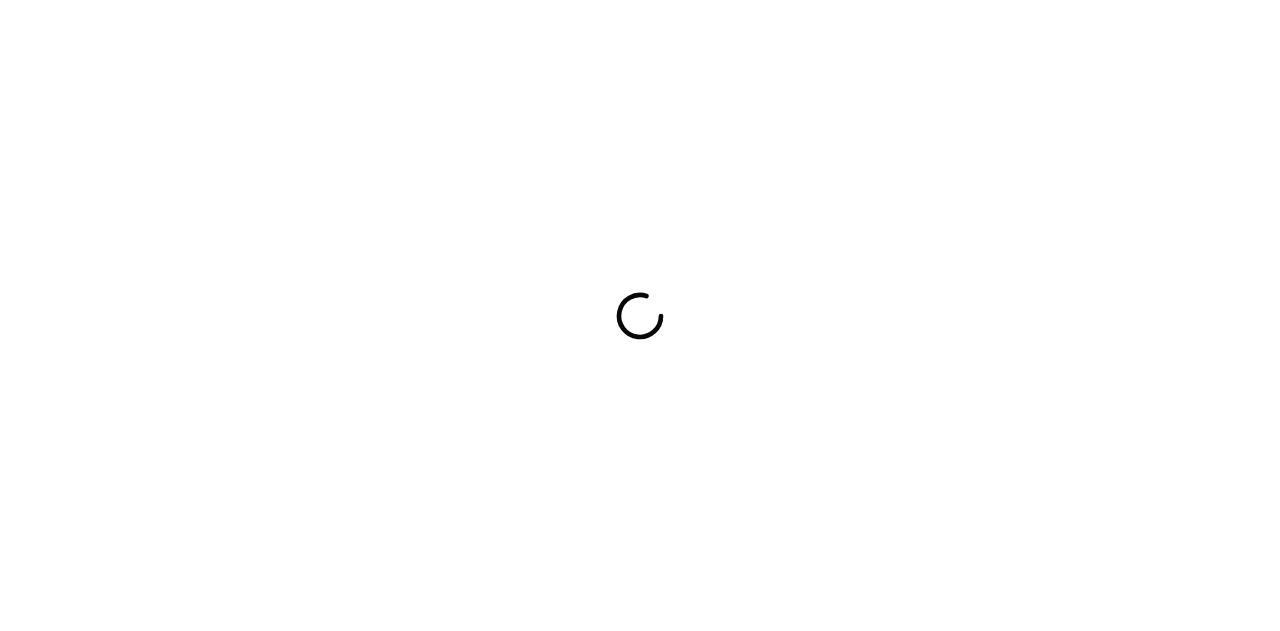 scroll, scrollTop: 0, scrollLeft: 0, axis: both 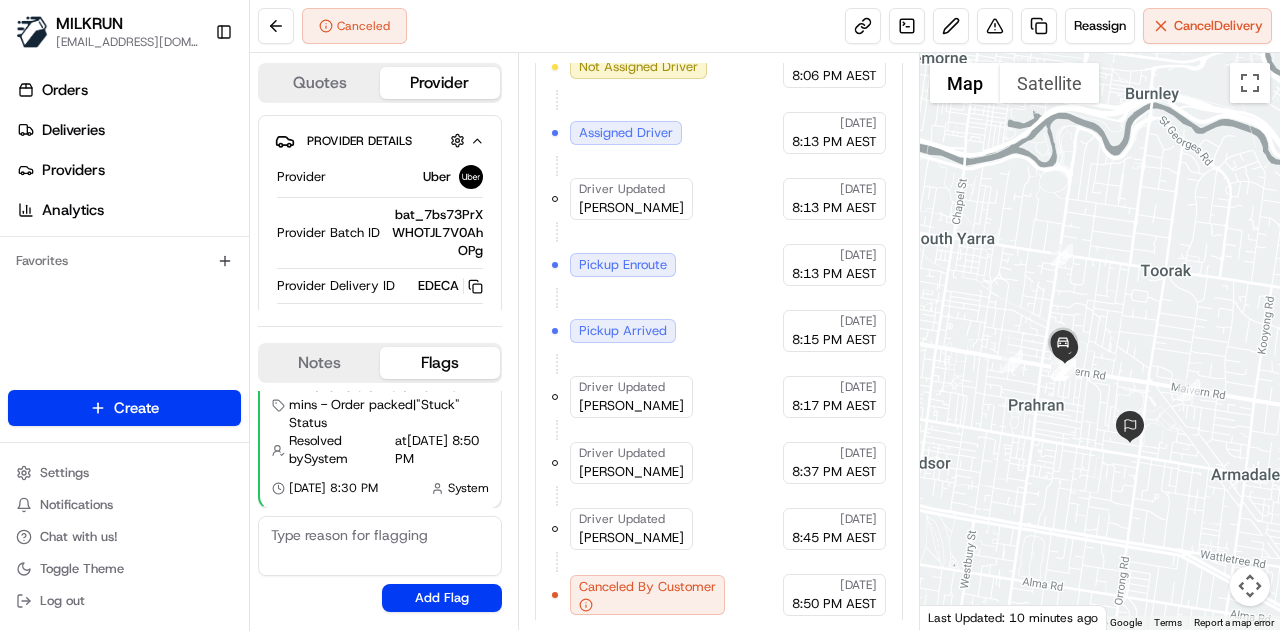 click on "To navigate, press the arrow keys." at bounding box center [1100, 341] 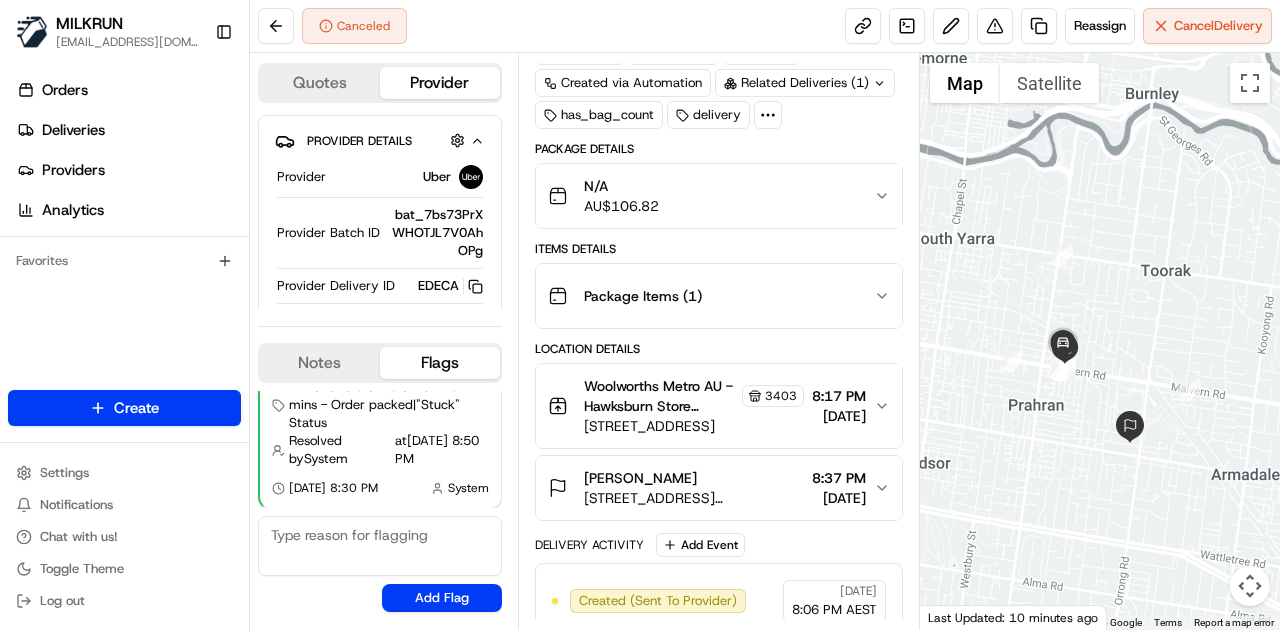 scroll, scrollTop: 202, scrollLeft: 0, axis: vertical 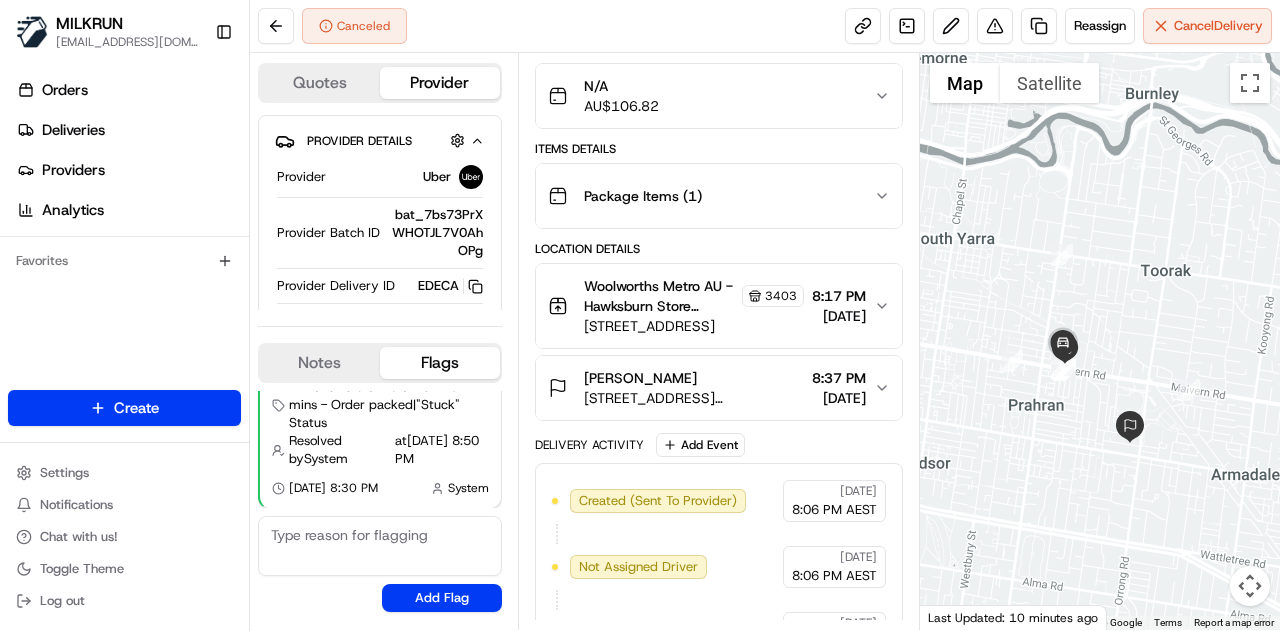 click 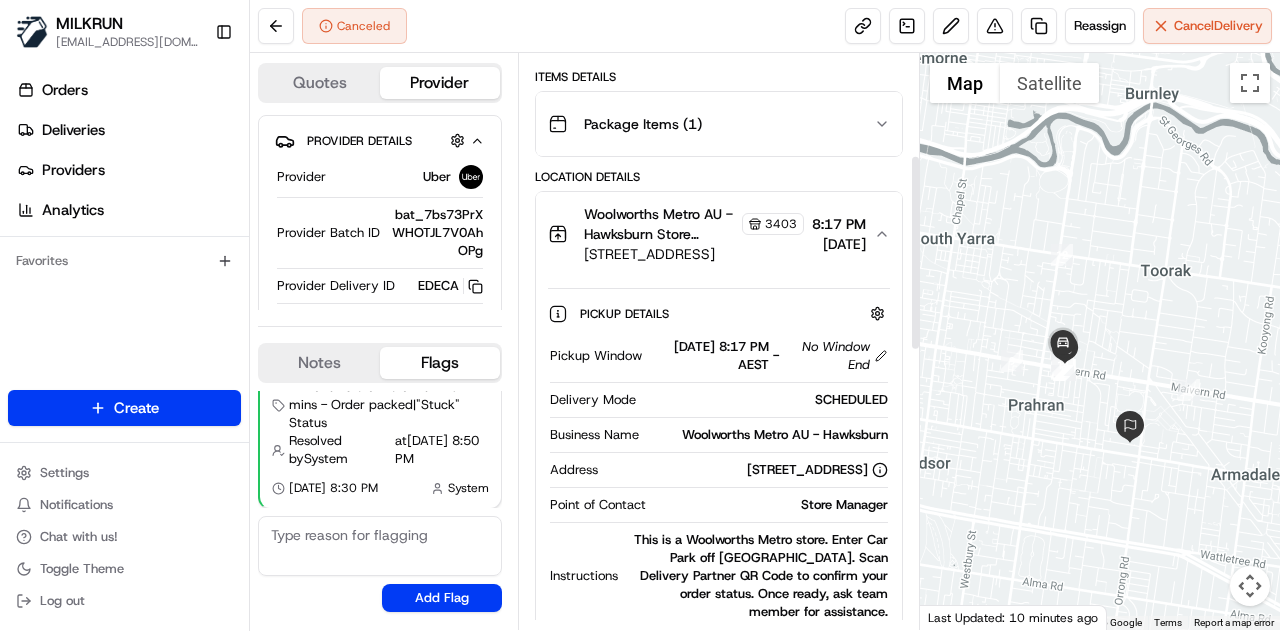 scroll, scrollTop: 302, scrollLeft: 0, axis: vertical 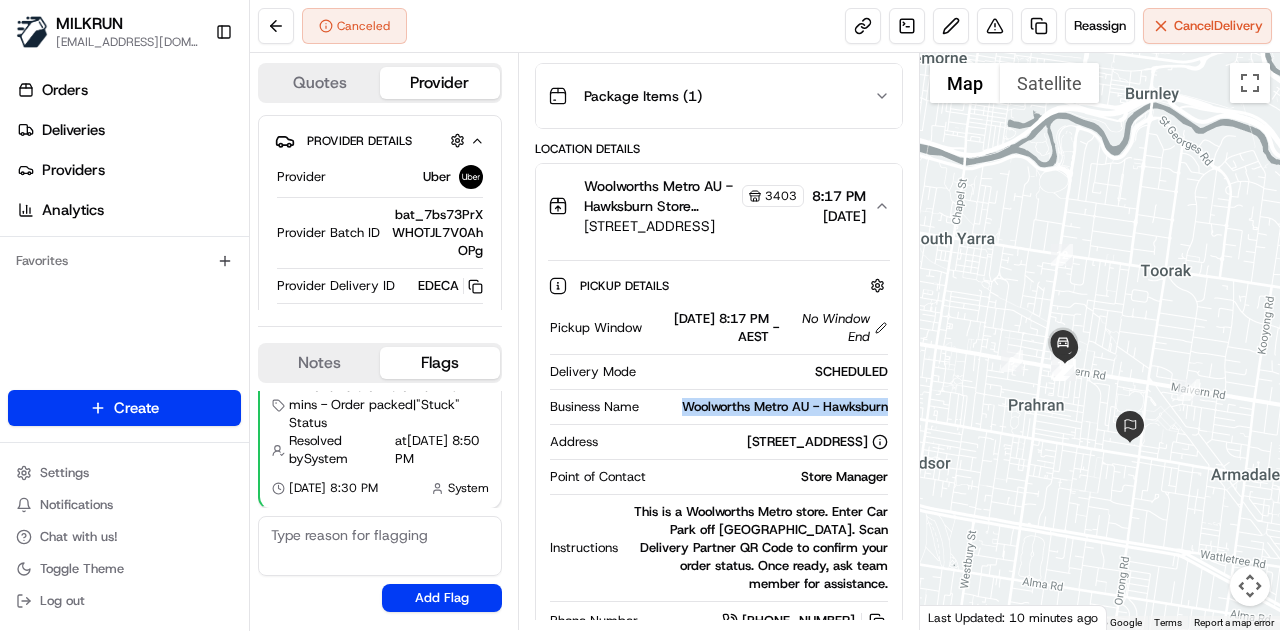 drag, startPoint x: 664, startPoint y: 399, endPoint x: 891, endPoint y: 411, distance: 227.31696 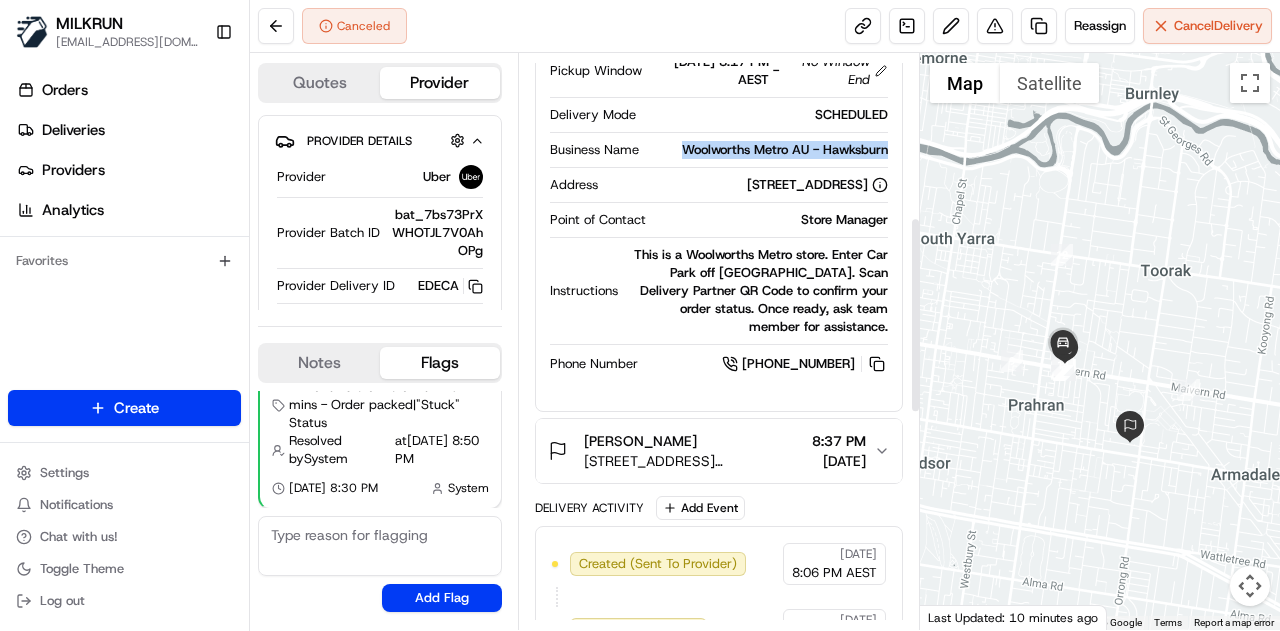 scroll, scrollTop: 602, scrollLeft: 0, axis: vertical 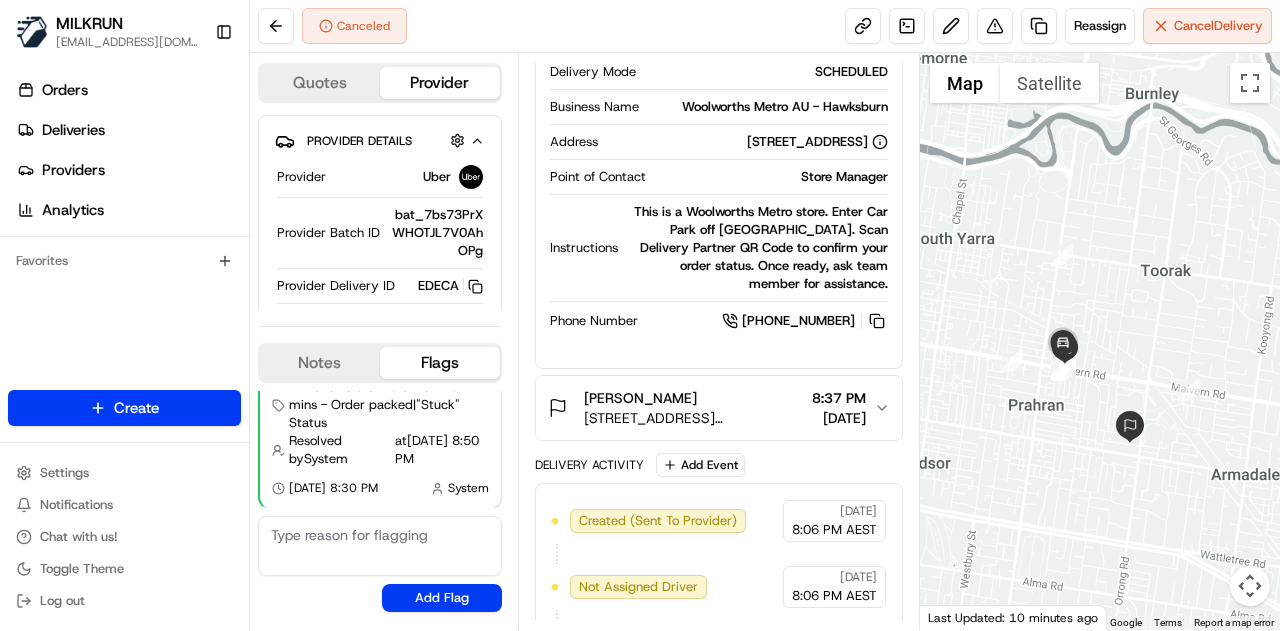 click on "+61 3 8347 6557" at bounding box center [767, 321] 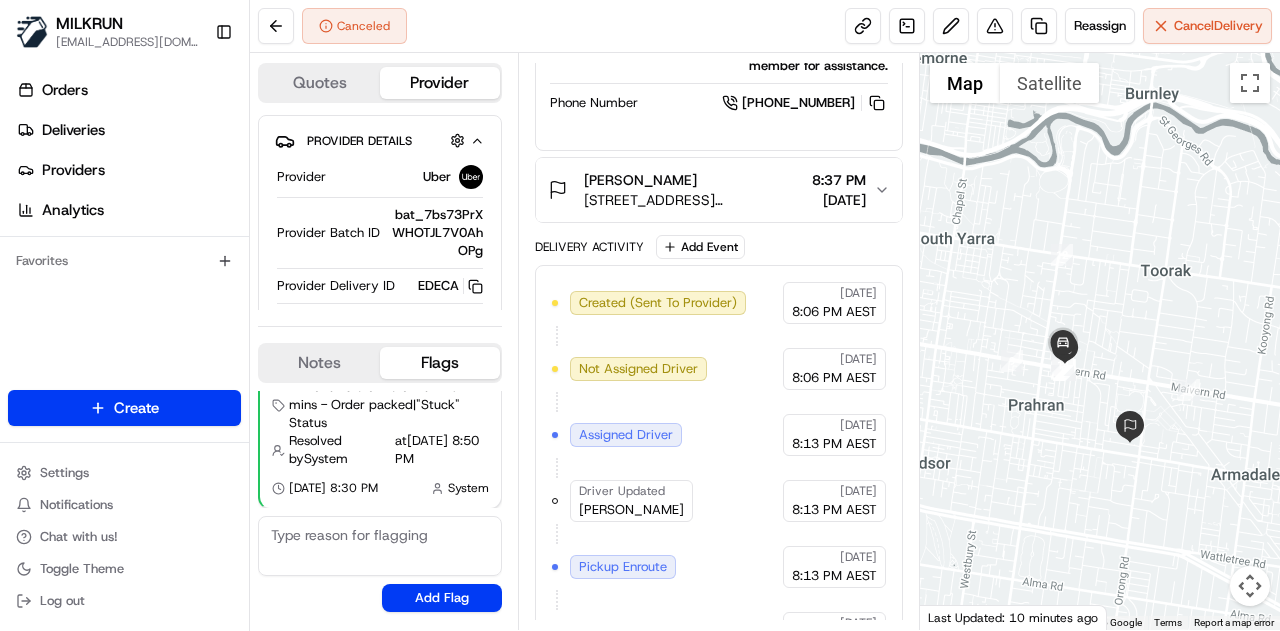 scroll, scrollTop: 620, scrollLeft: 0, axis: vertical 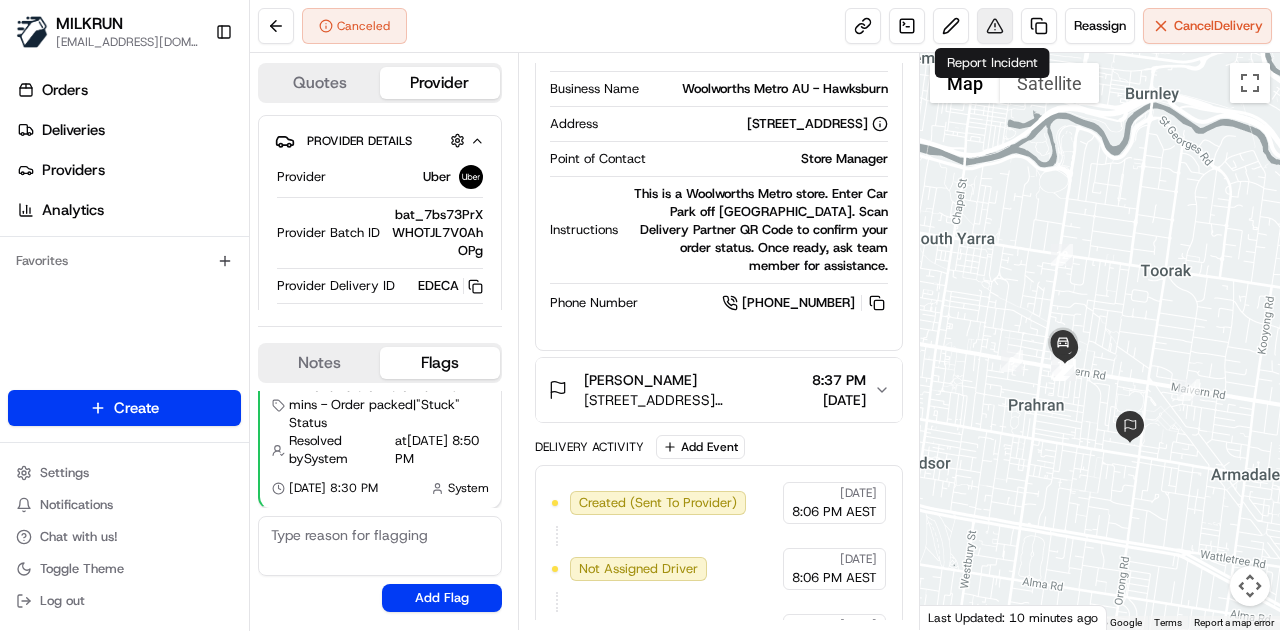 click at bounding box center (995, 26) 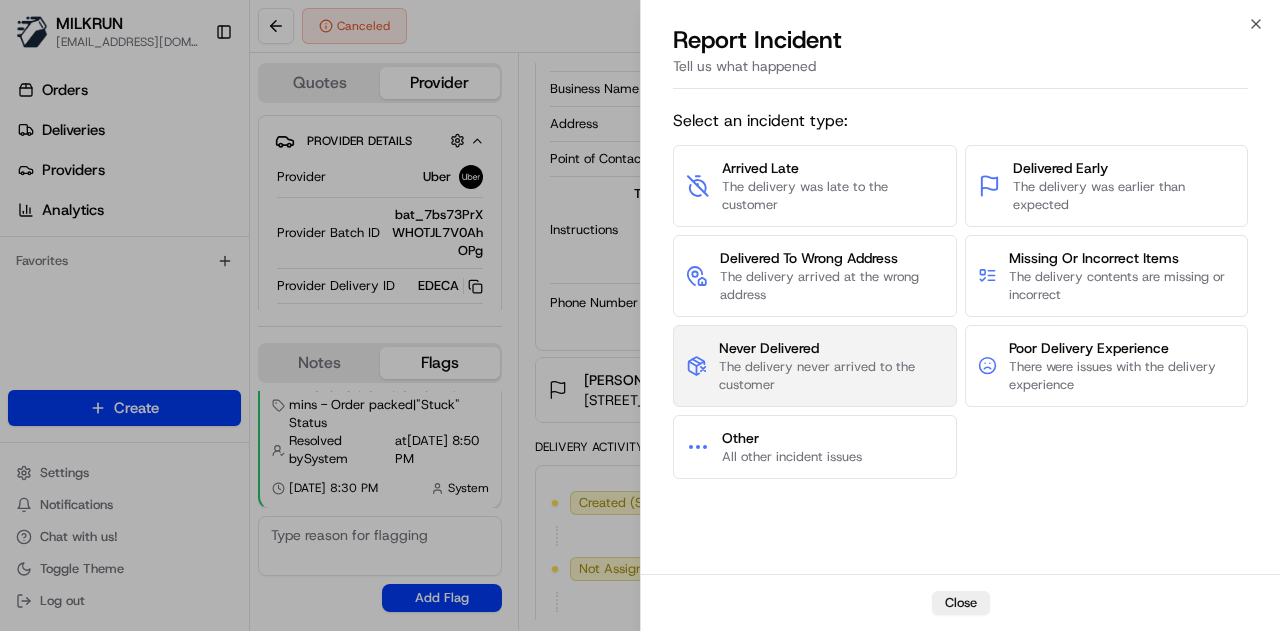 click on "The delivery never arrived to the customer" at bounding box center [831, 376] 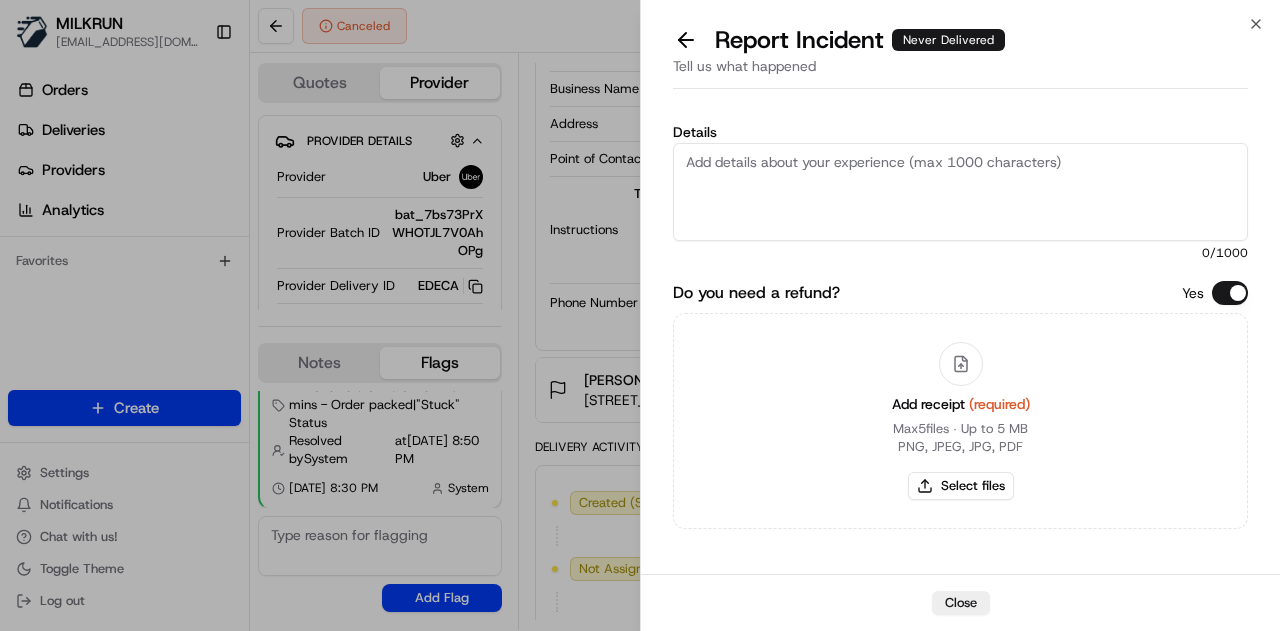 click on "Details" at bounding box center (960, 192) 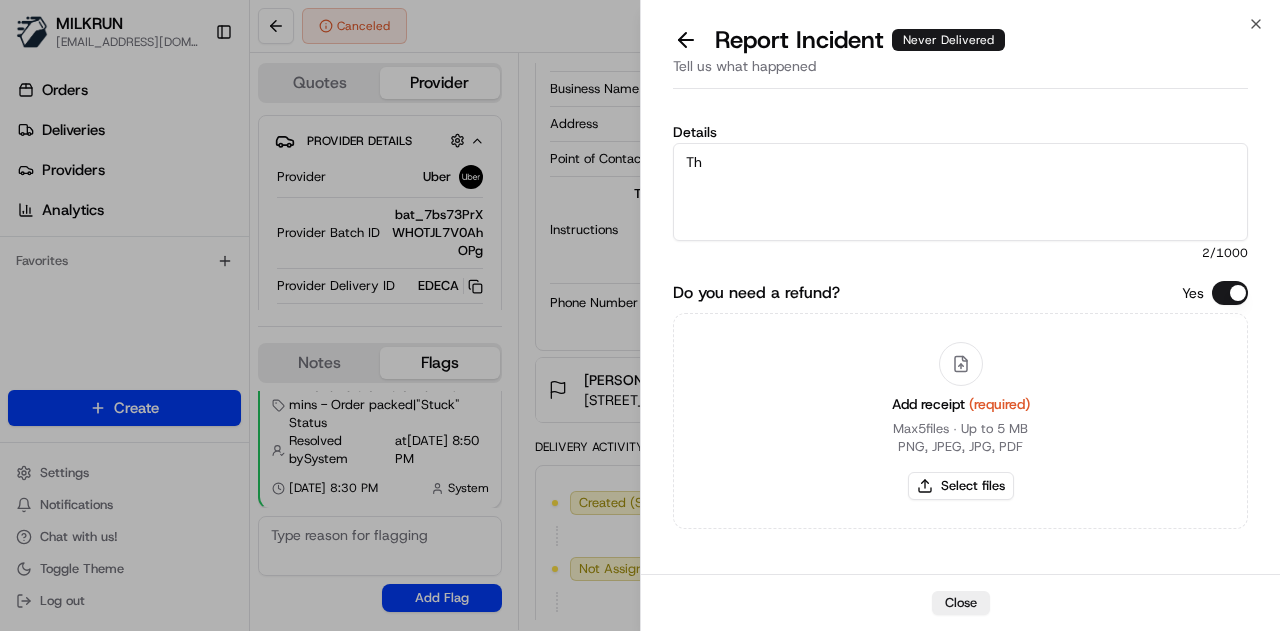 type on "T" 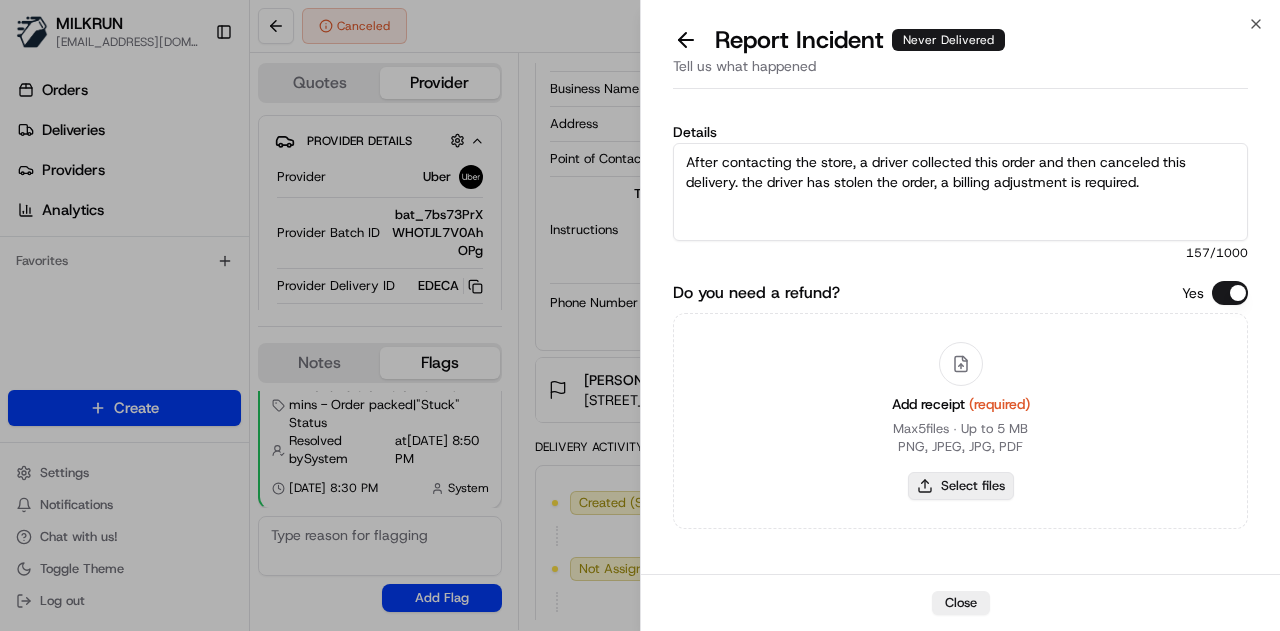 type on "After contacting the store, a driver collected this order and then canceled this delivery. the driver has stolen the order, a billing adjustment is required." 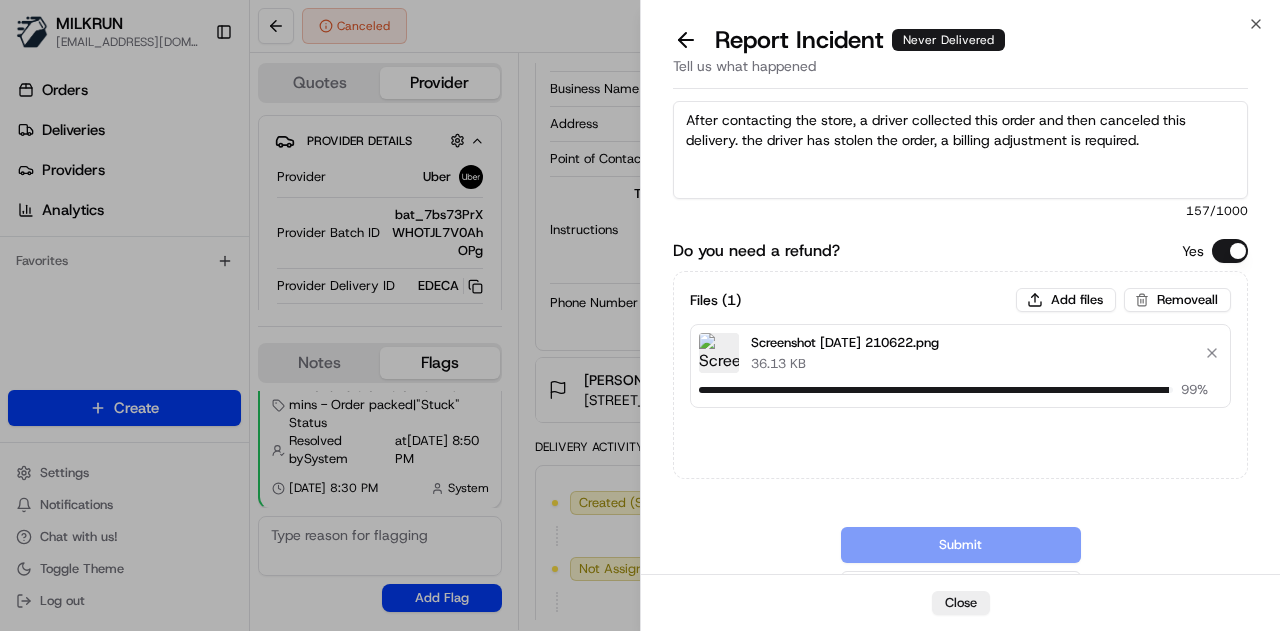 scroll, scrollTop: 73, scrollLeft: 0, axis: vertical 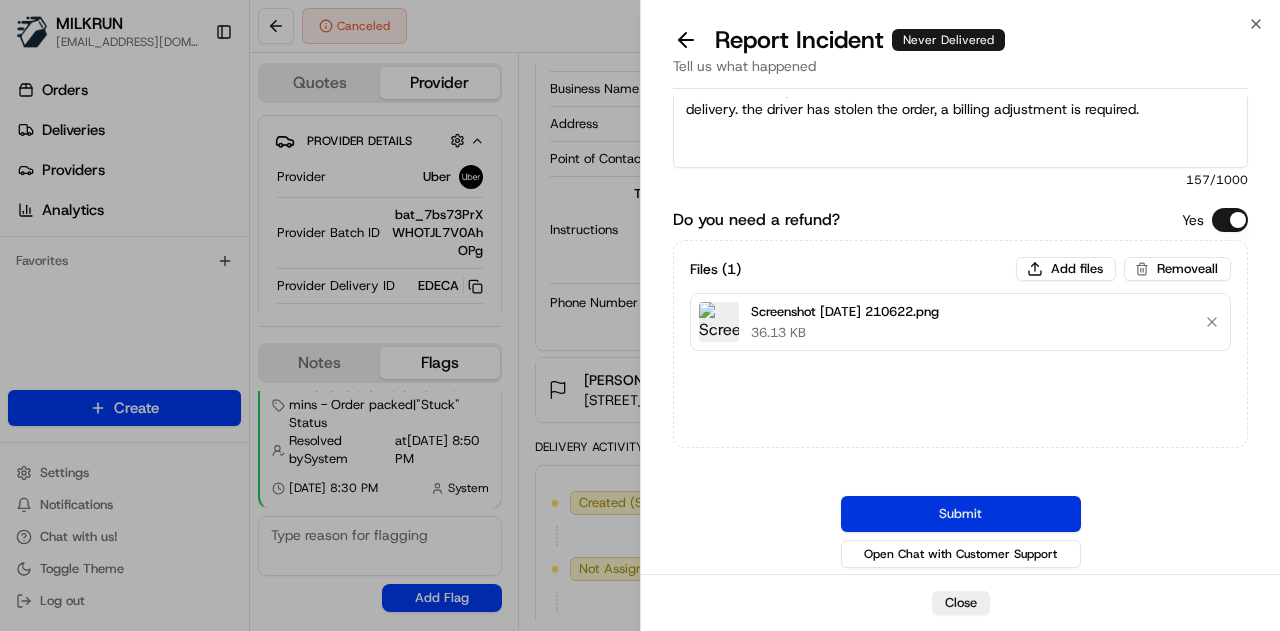 click on "Submit" at bounding box center (961, 514) 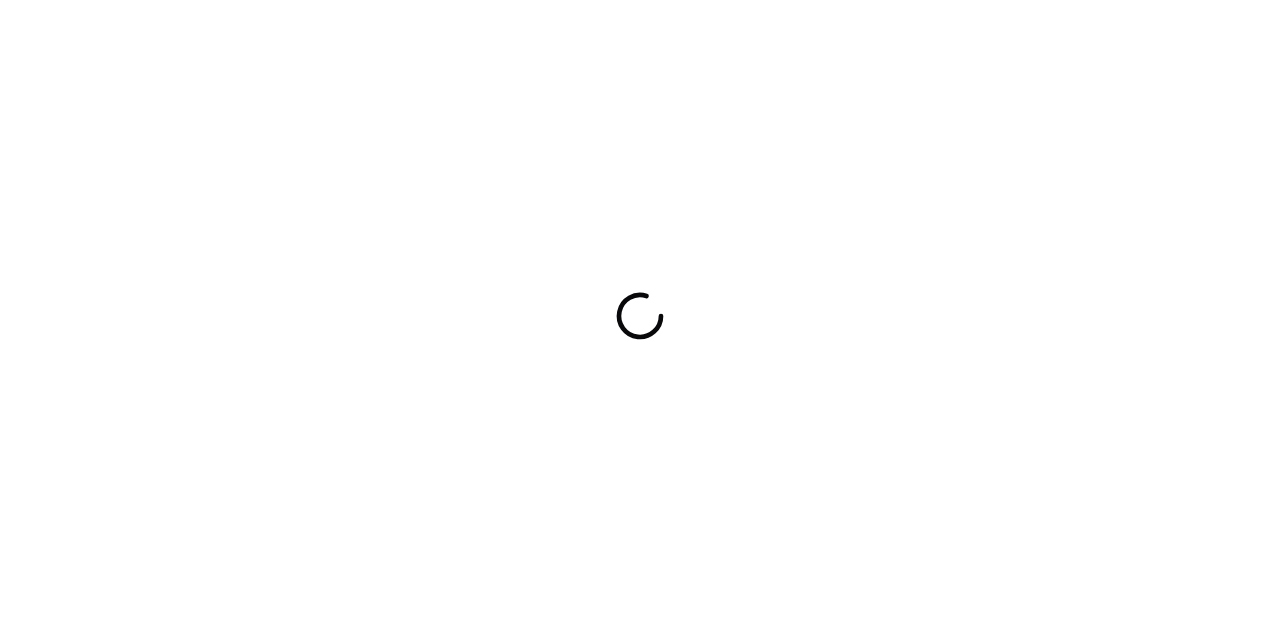 scroll, scrollTop: 0, scrollLeft: 0, axis: both 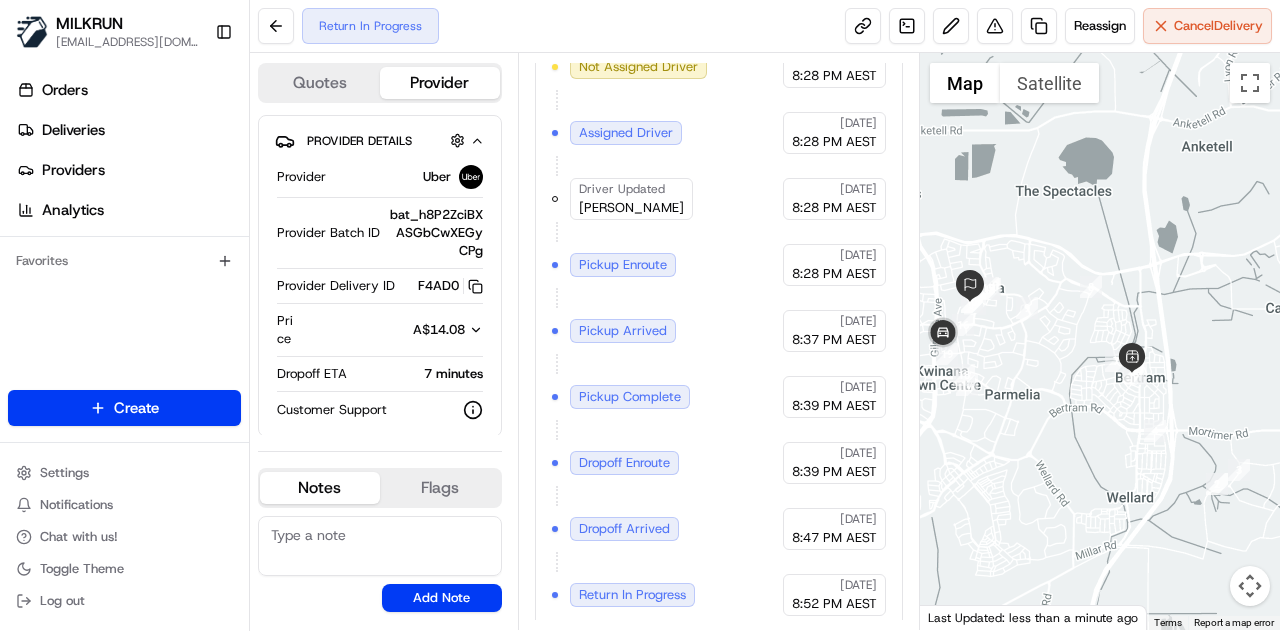 drag, startPoint x: 1071, startPoint y: 392, endPoint x: 1060, endPoint y: 449, distance: 58.0517 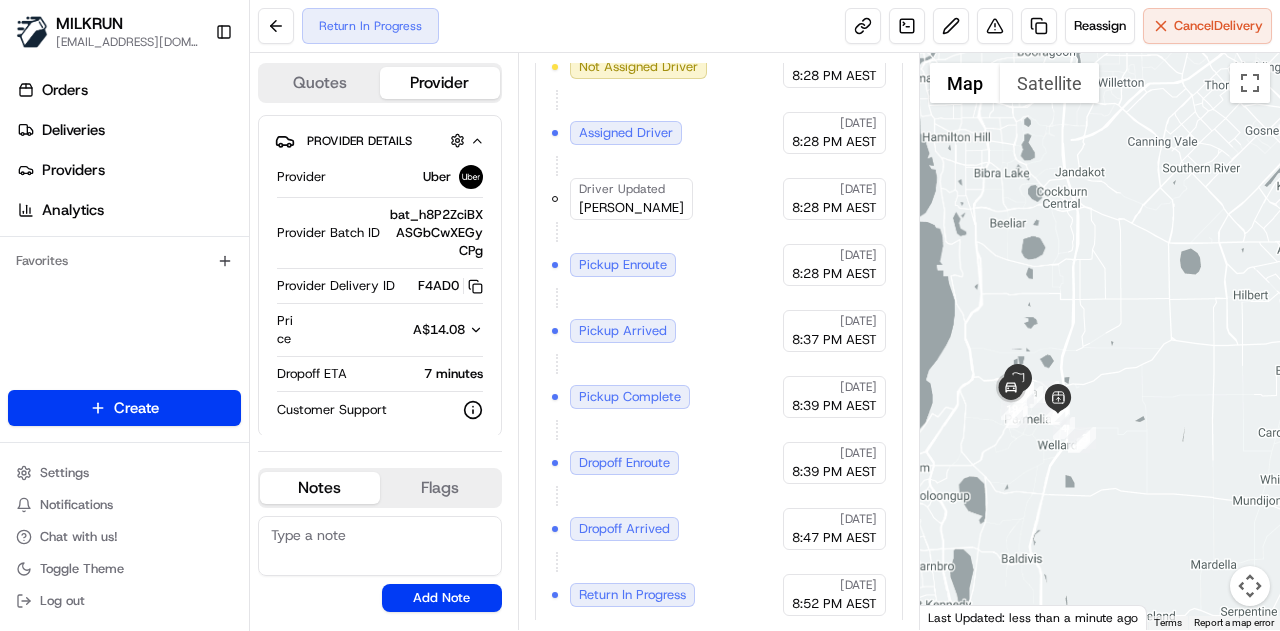 drag, startPoint x: 1032, startPoint y: 312, endPoint x: 1046, endPoint y: 337, distance: 28.653097 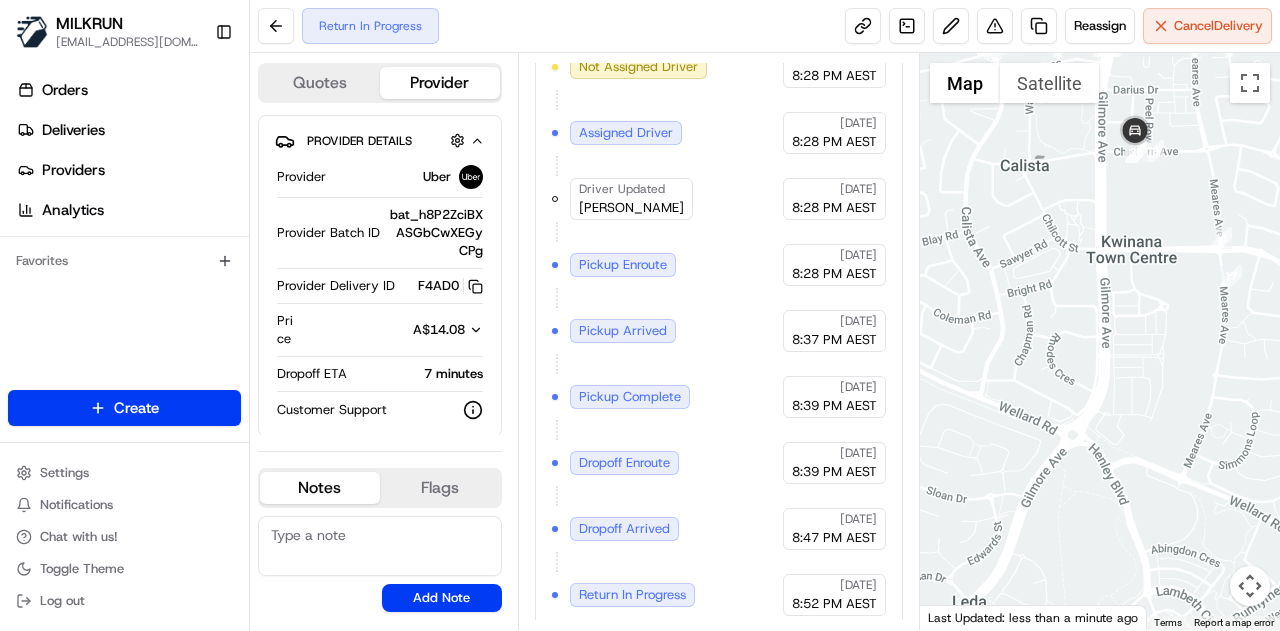 drag, startPoint x: 1106, startPoint y: 221, endPoint x: 1039, endPoint y: 247, distance: 71.867935 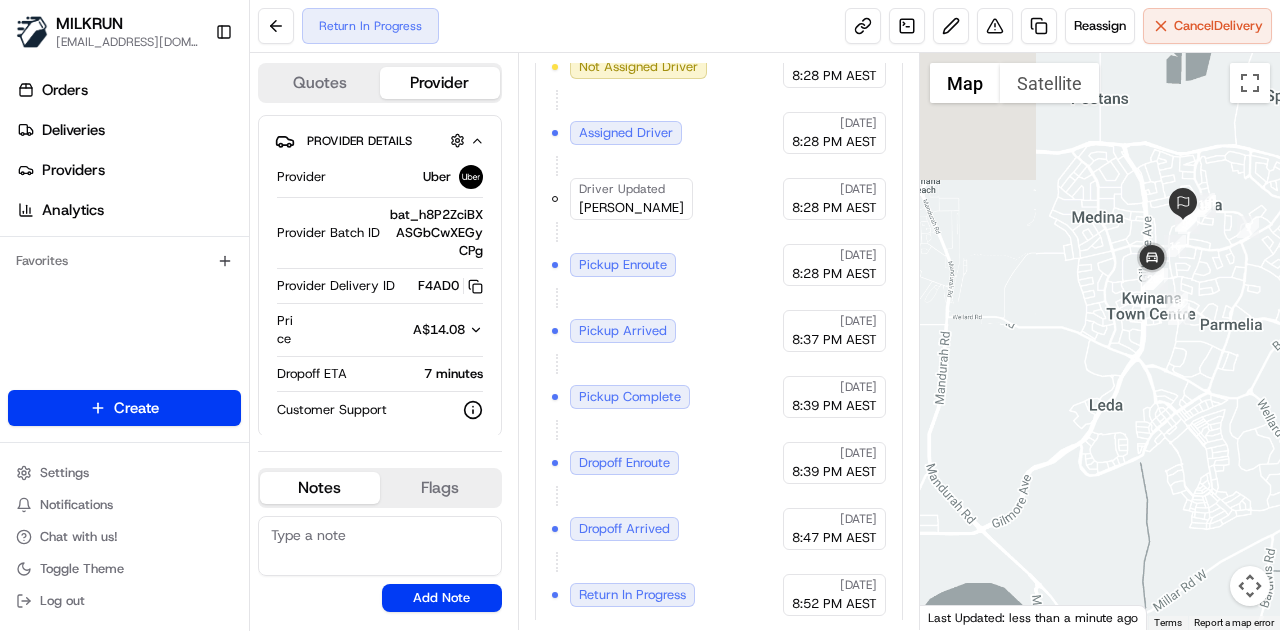 drag, startPoint x: 1135, startPoint y: 327, endPoint x: 1198, endPoint y: 325, distance: 63.03174 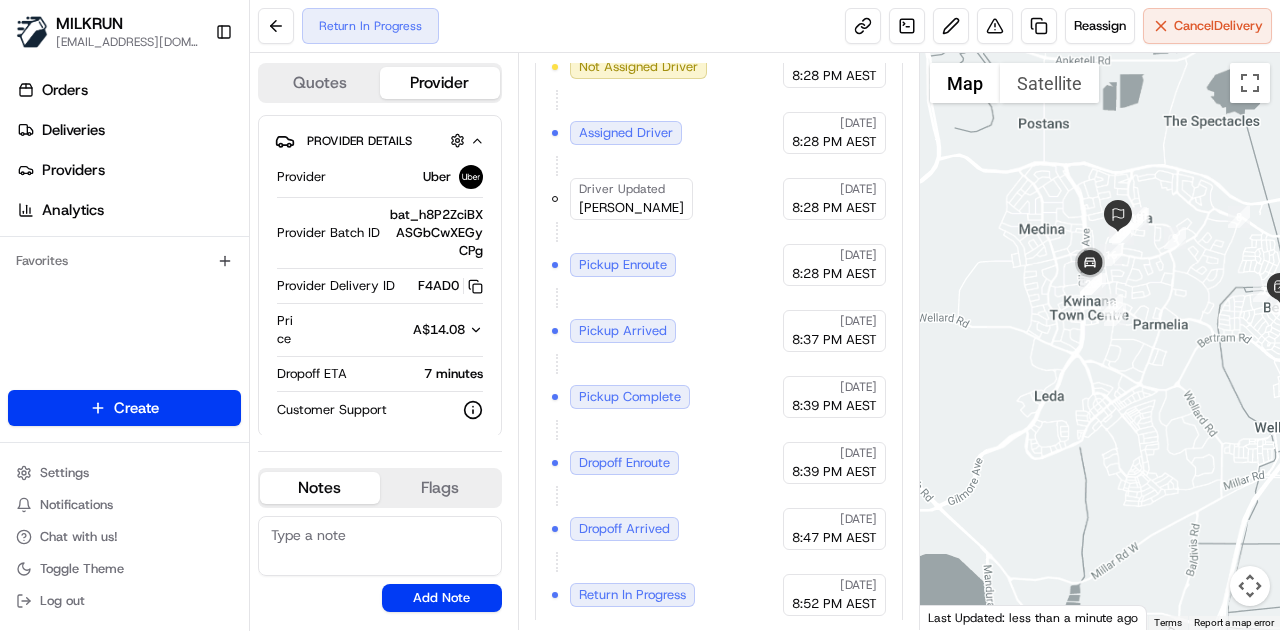 drag, startPoint x: 1218, startPoint y: 325, endPoint x: 1110, endPoint y: 323, distance: 108.01852 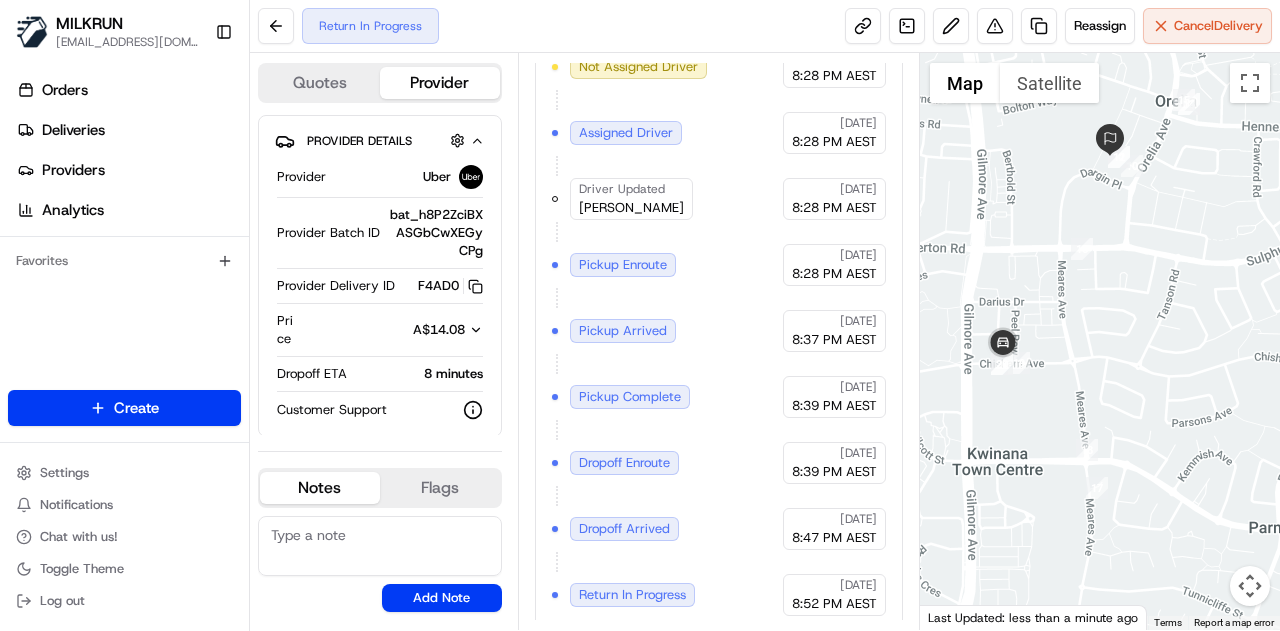 drag, startPoint x: 984, startPoint y: 311, endPoint x: 1103, endPoint y: 285, distance: 121.80723 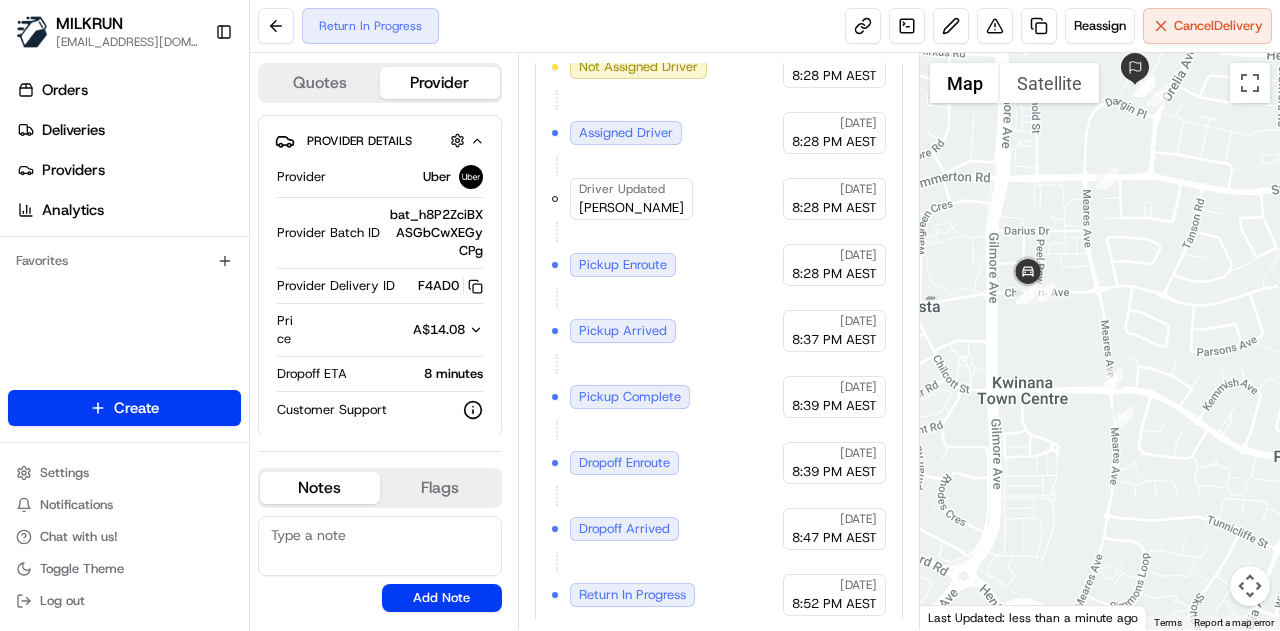 drag, startPoint x: 1090, startPoint y: 347, endPoint x: 1072, endPoint y: 265, distance: 83.95237 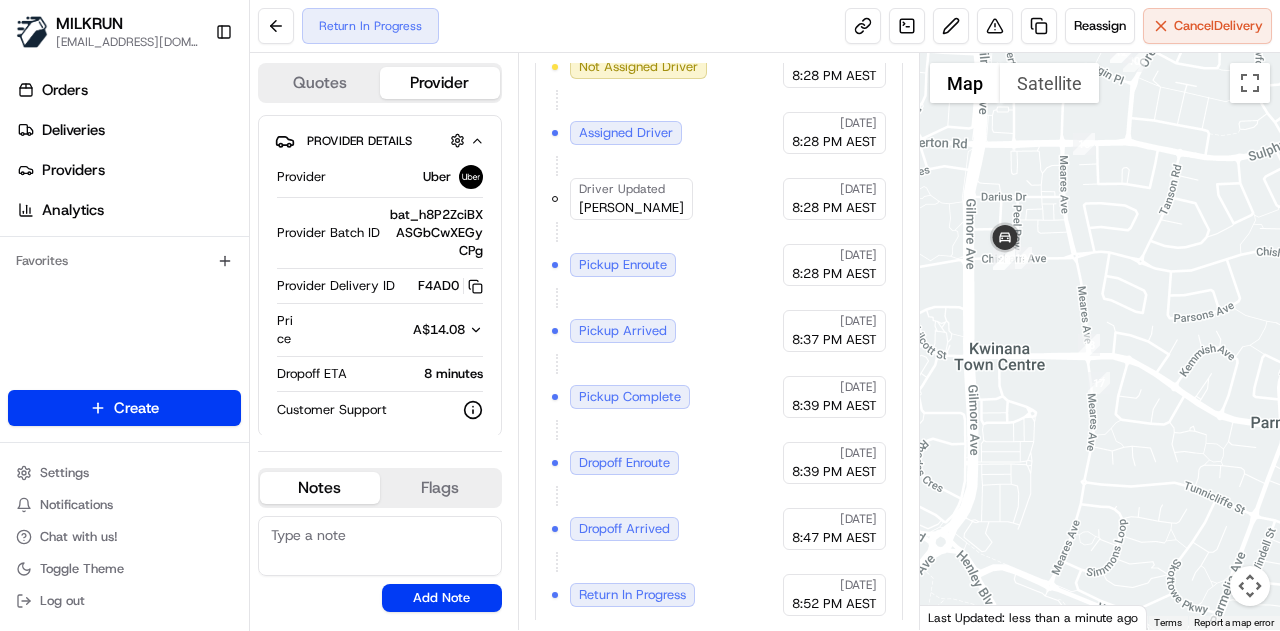 drag, startPoint x: 1116, startPoint y: 157, endPoint x: 1096, endPoint y: 221, distance: 67.052216 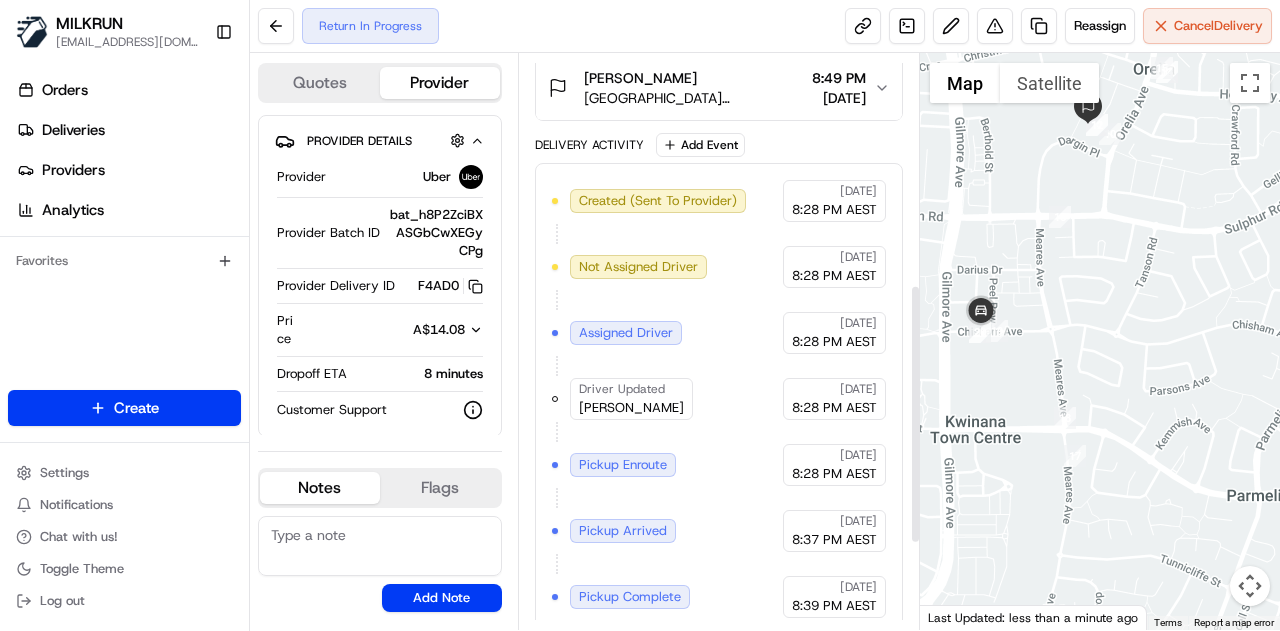 scroll, scrollTop: 702, scrollLeft: 0, axis: vertical 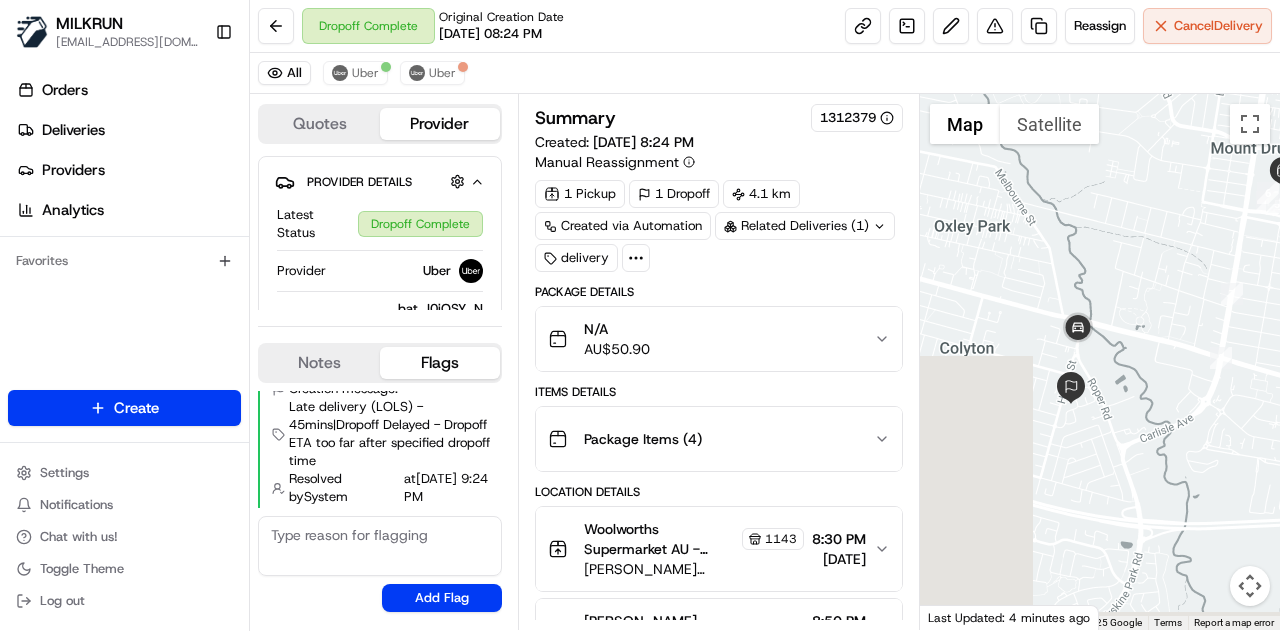 drag, startPoint x: 1016, startPoint y: 399, endPoint x: 1171, endPoint y: 319, distance: 174.42764 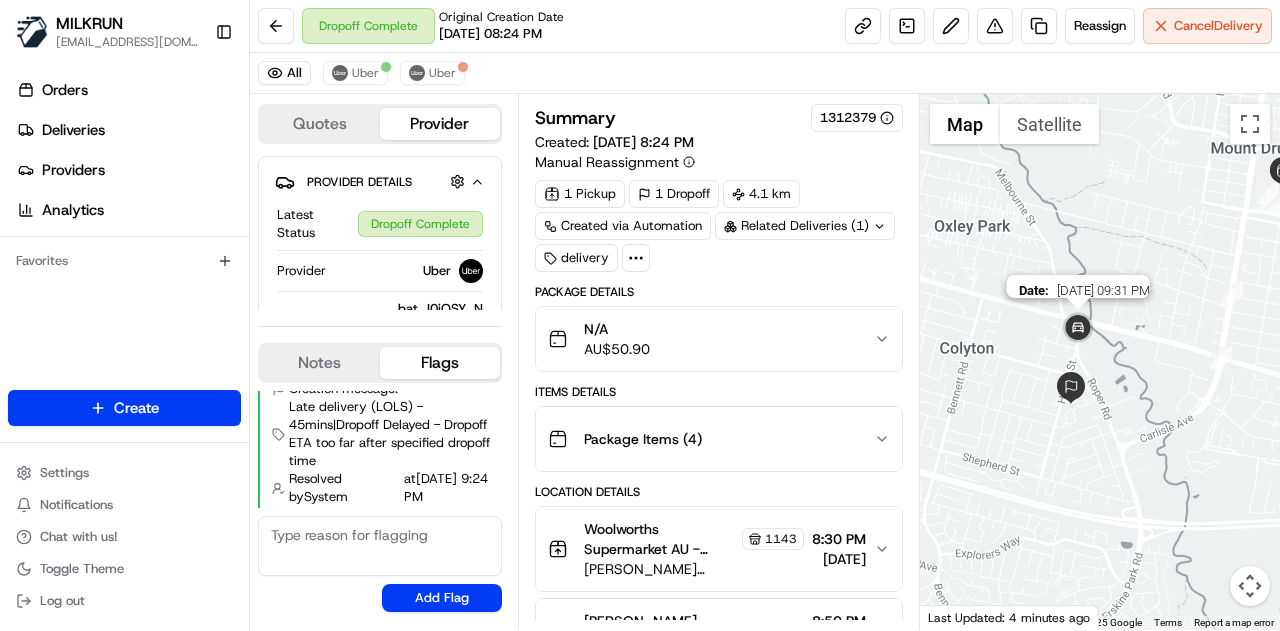 click at bounding box center [1078, 329] 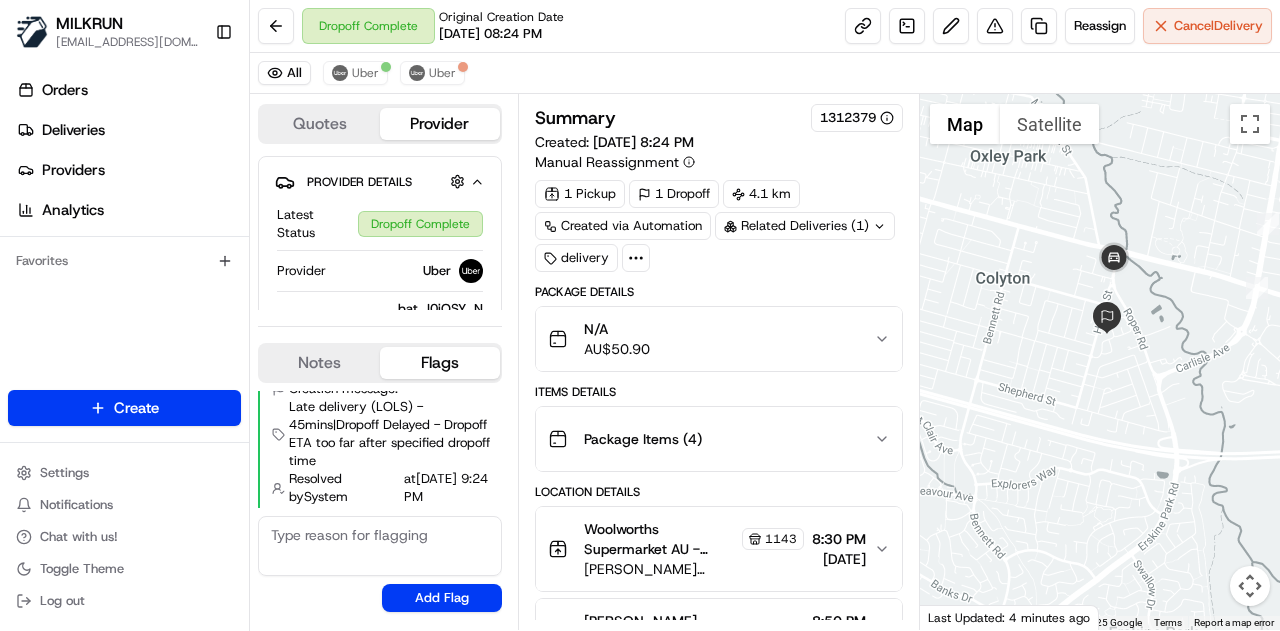 drag, startPoint x: 1108, startPoint y: 337, endPoint x: 1146, endPoint y: 263, distance: 83.18654 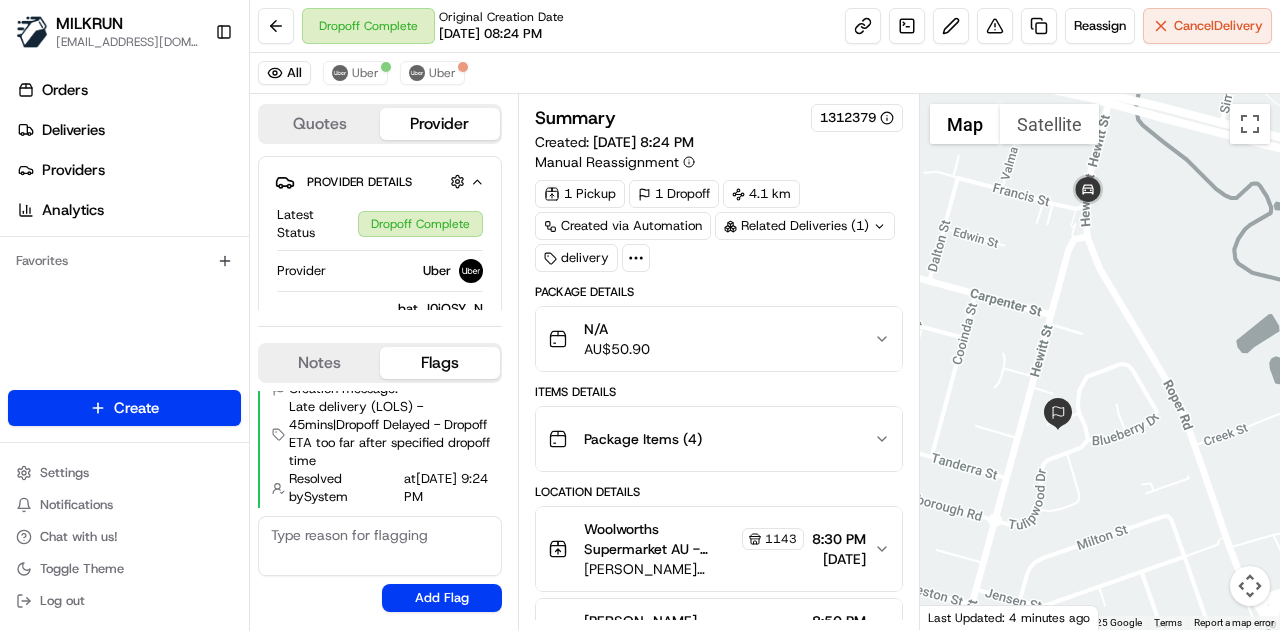 drag, startPoint x: 1046, startPoint y: 451, endPoint x: 1118, endPoint y: 335, distance: 136.52838 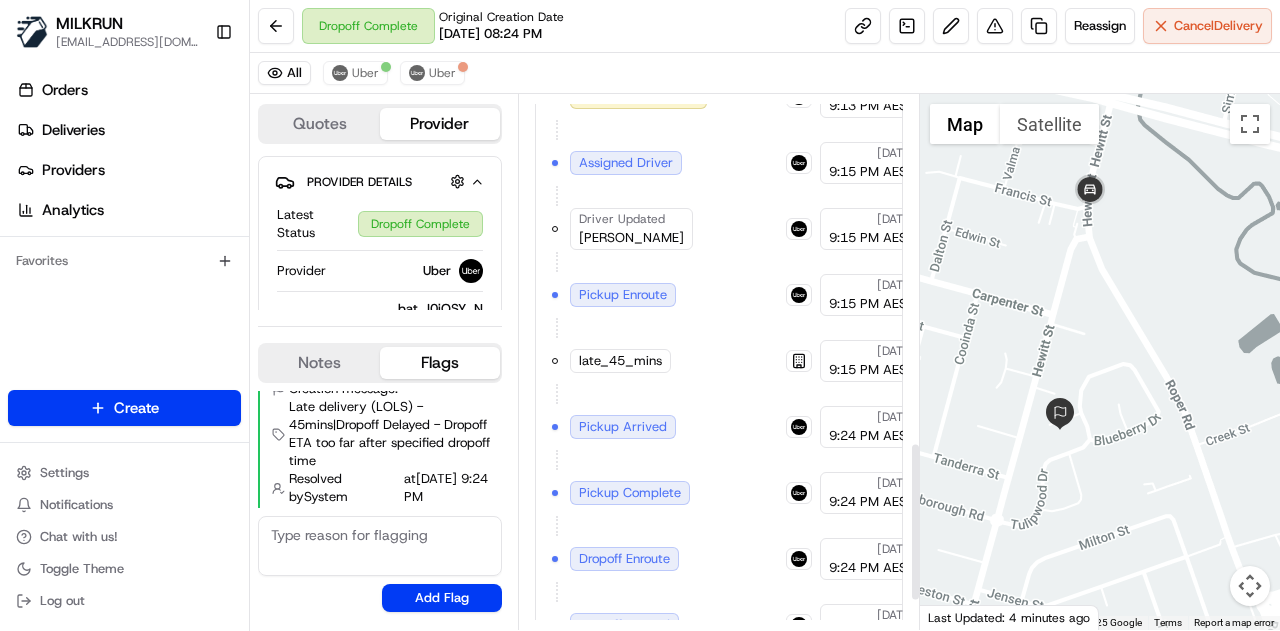 scroll, scrollTop: 1258, scrollLeft: 0, axis: vertical 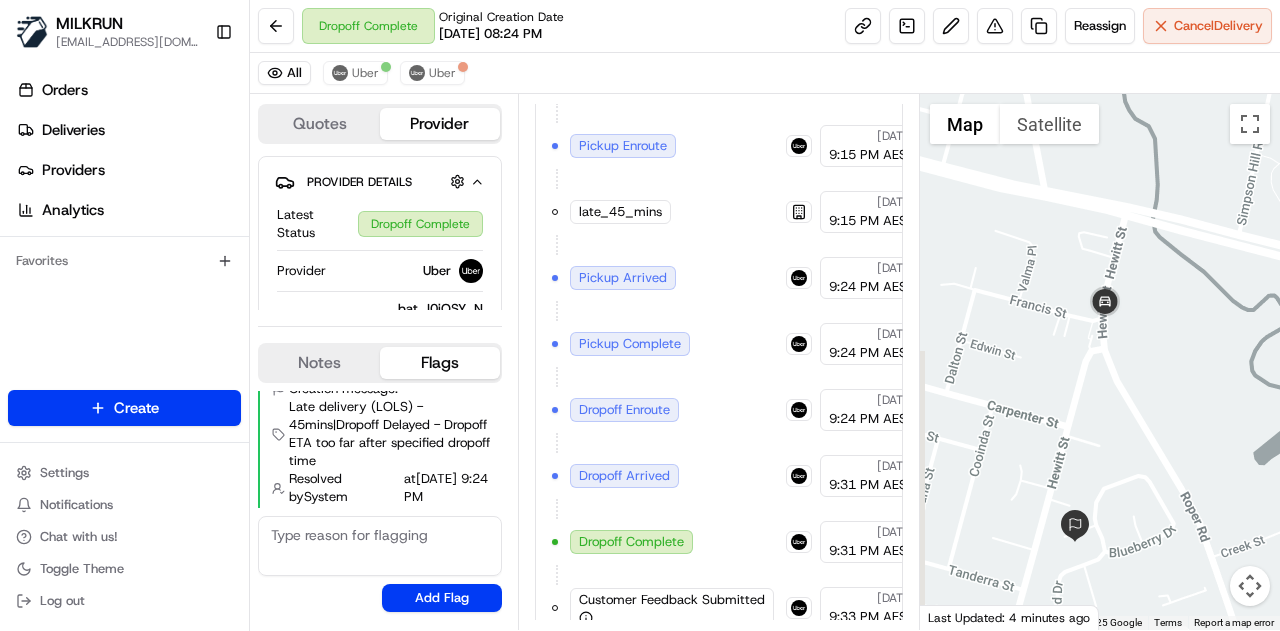 drag, startPoint x: 1108, startPoint y: 345, endPoint x: 1104, endPoint y: 505, distance: 160.04999 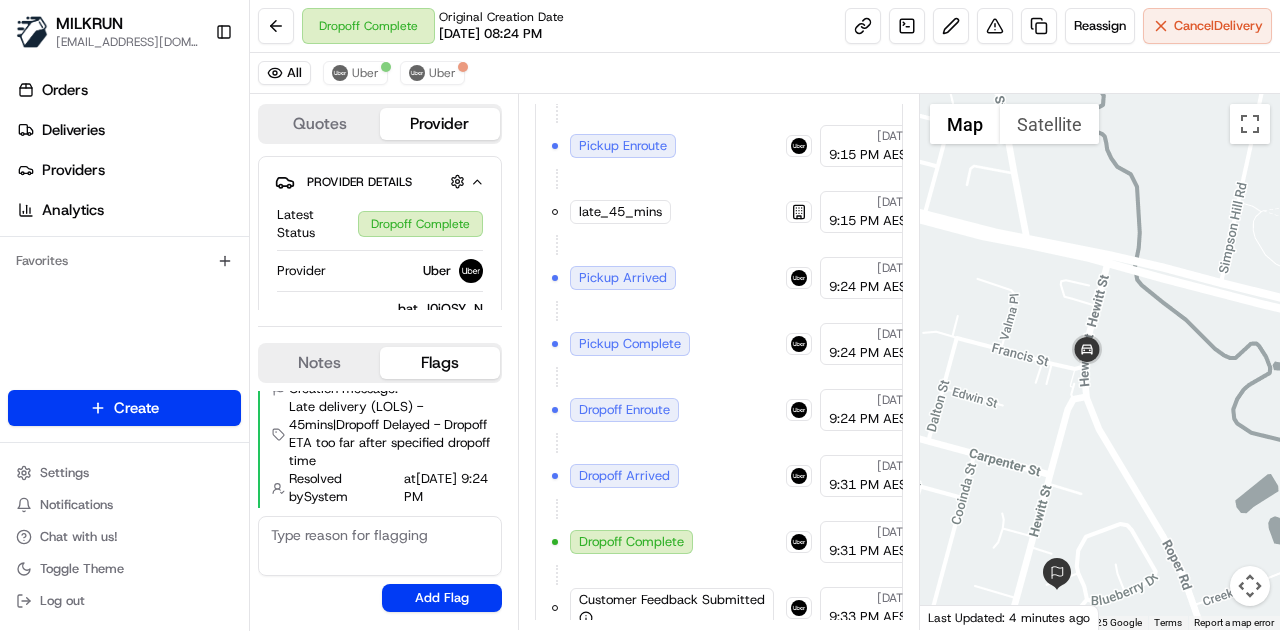 click on "To navigate, press the arrow keys." at bounding box center [1100, 362] 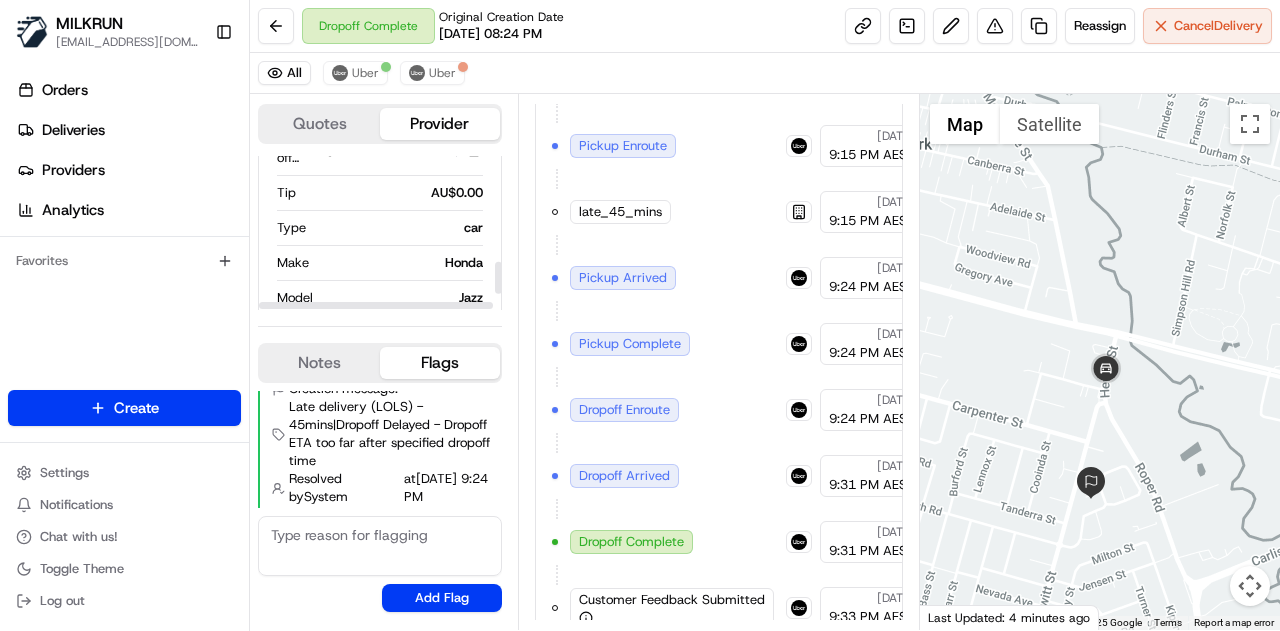 scroll, scrollTop: 596, scrollLeft: 0, axis: vertical 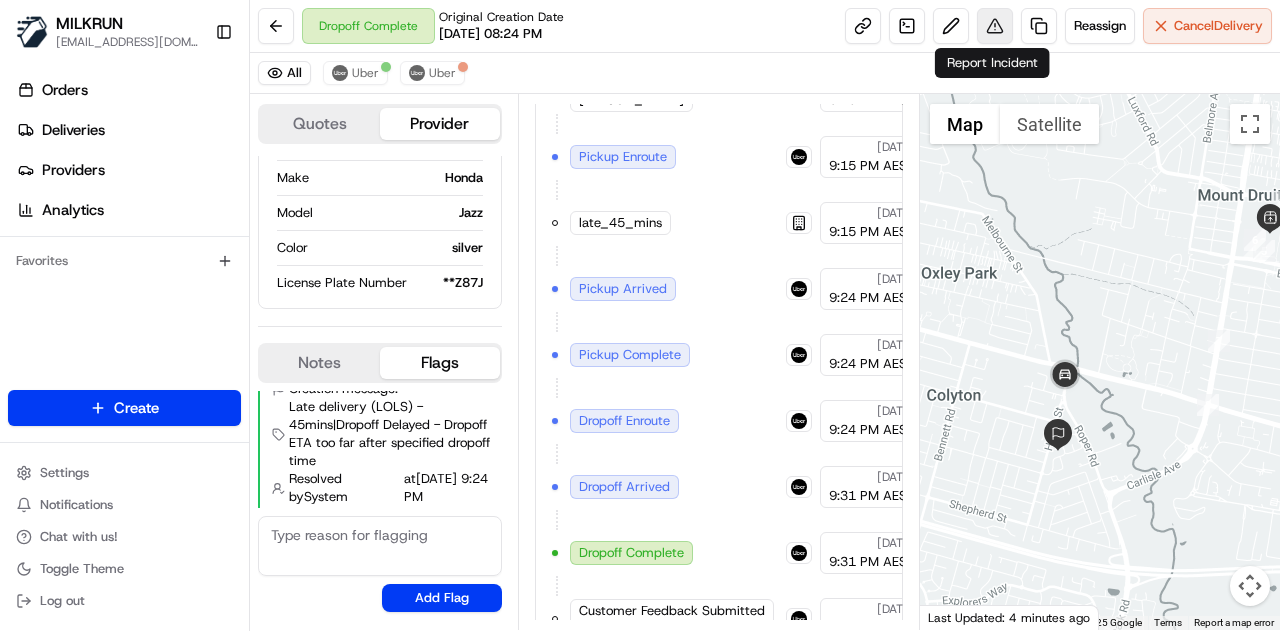 click at bounding box center (995, 26) 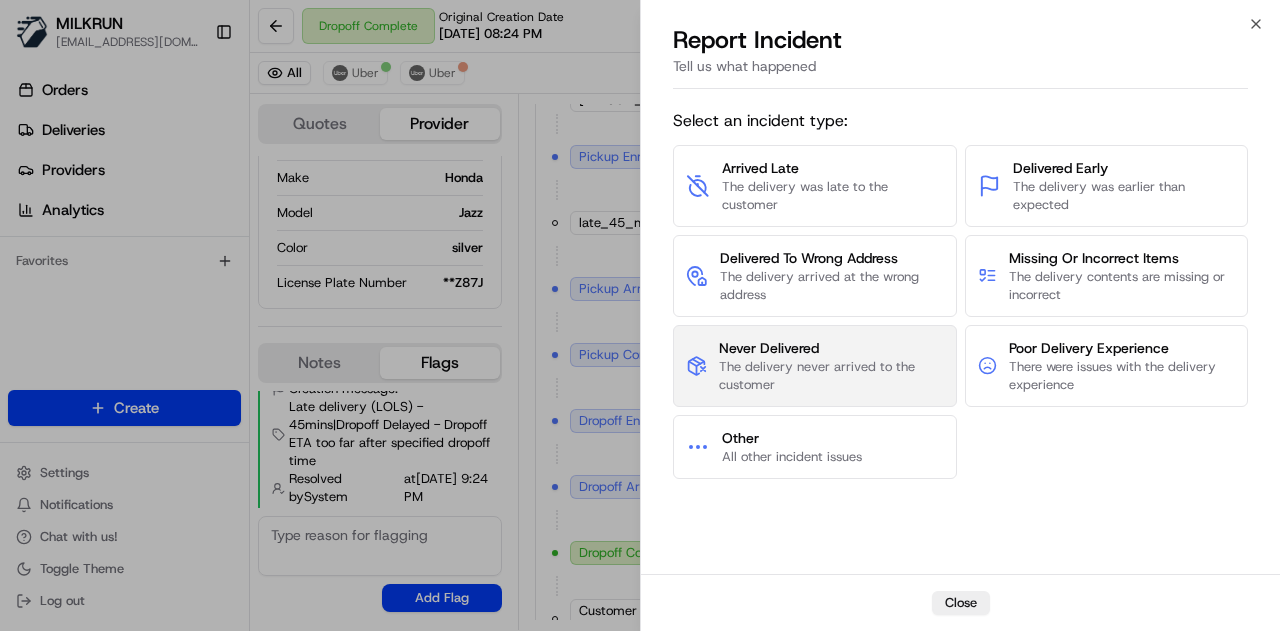 click on "The delivery never arrived to the customer" at bounding box center [831, 376] 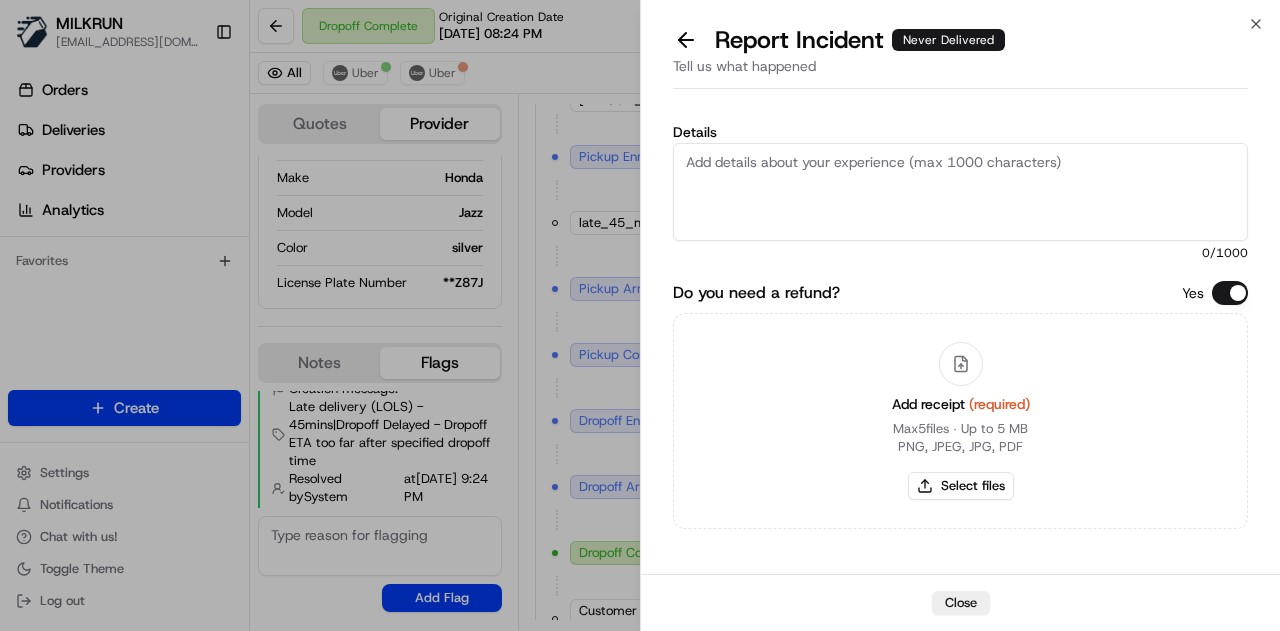 click on "Details" at bounding box center (960, 192) 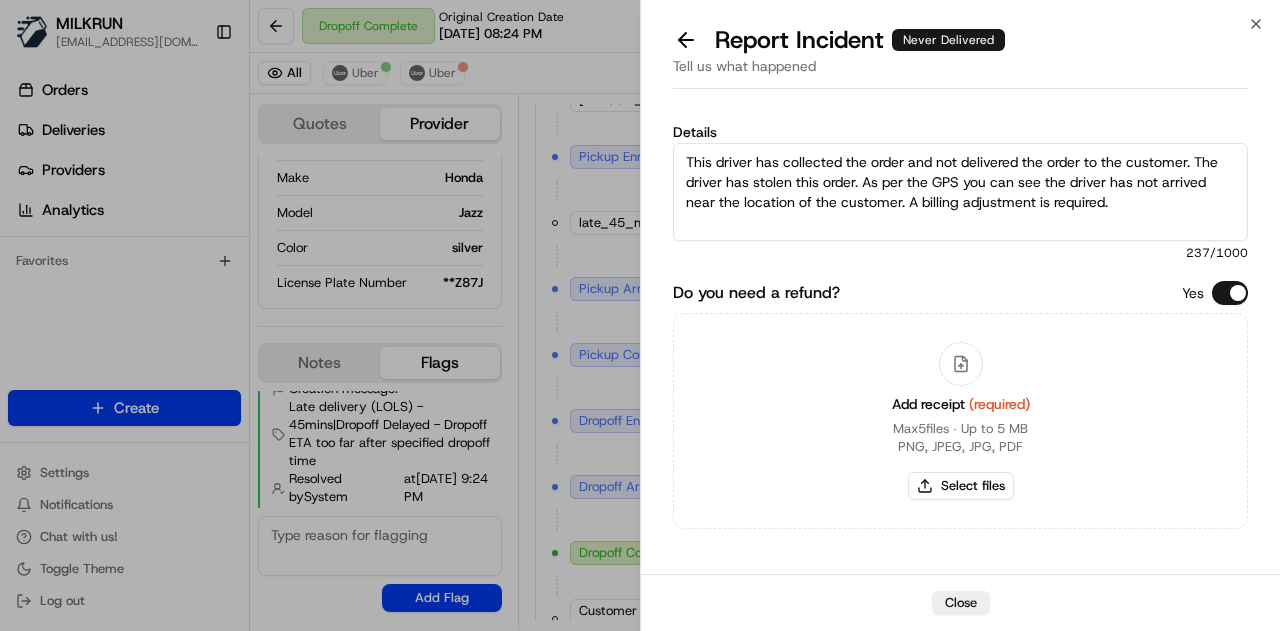 type on "This driver has collected the order and not delivered the order to the customer. The driver has stolen this order. As per the GPS you can see the driver has not arrived near the location of the customer. A billing adjustment is required." 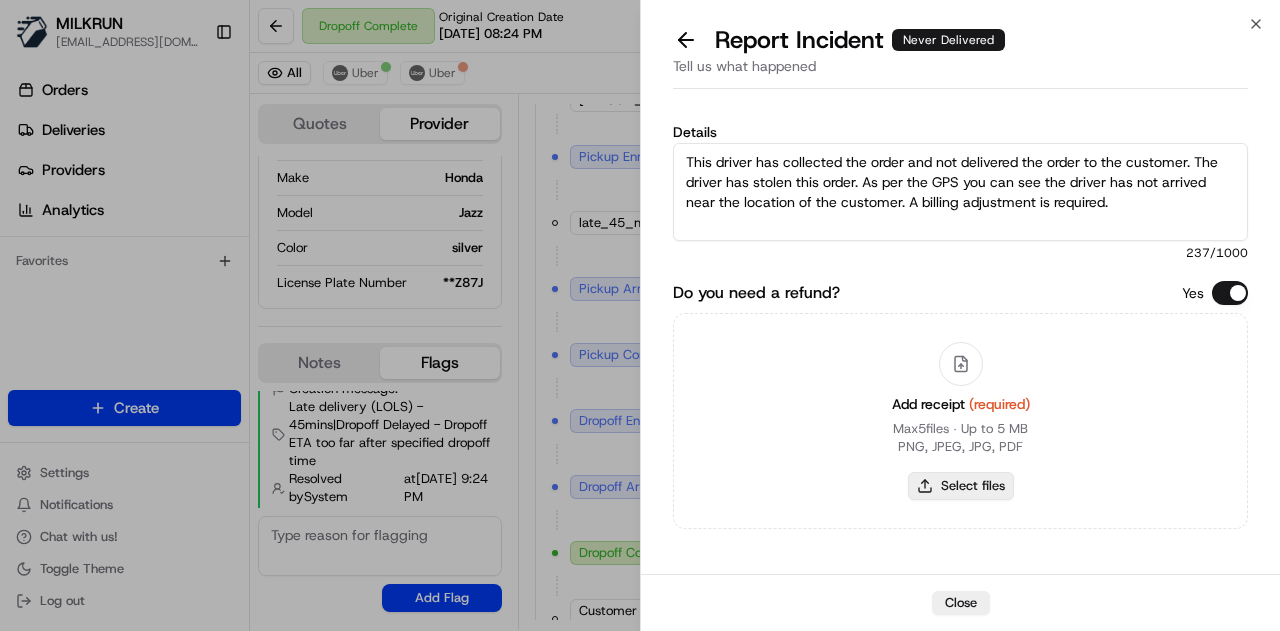 click on "Select files" at bounding box center (961, 486) 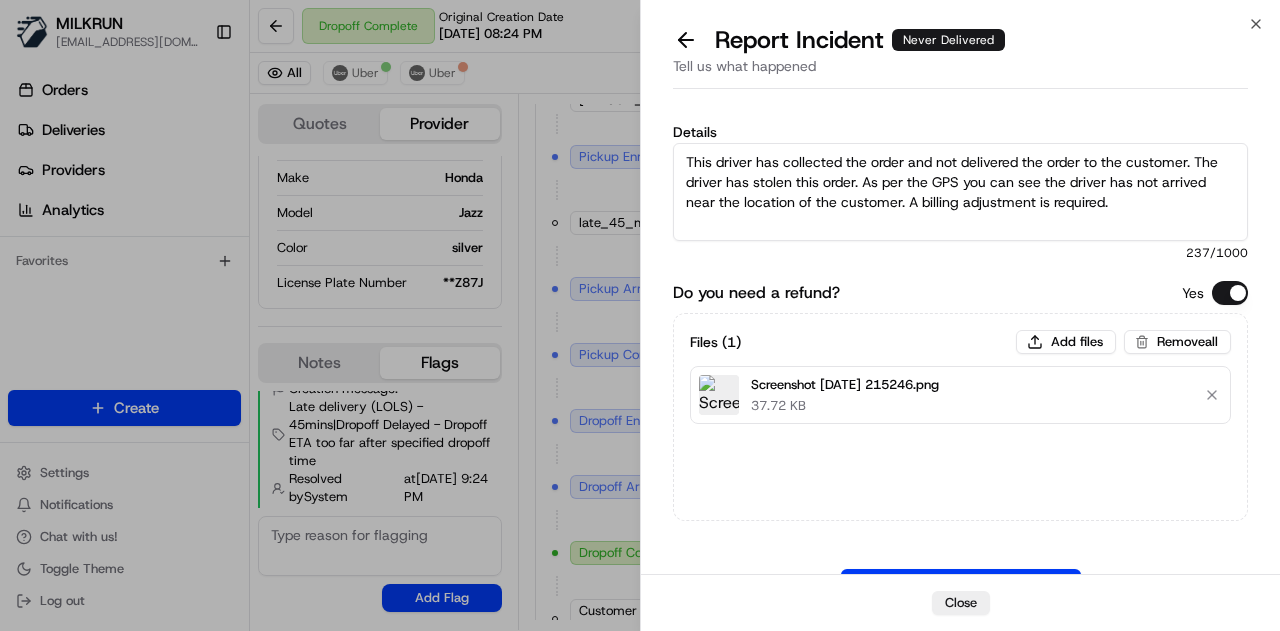 scroll, scrollTop: 73, scrollLeft: 0, axis: vertical 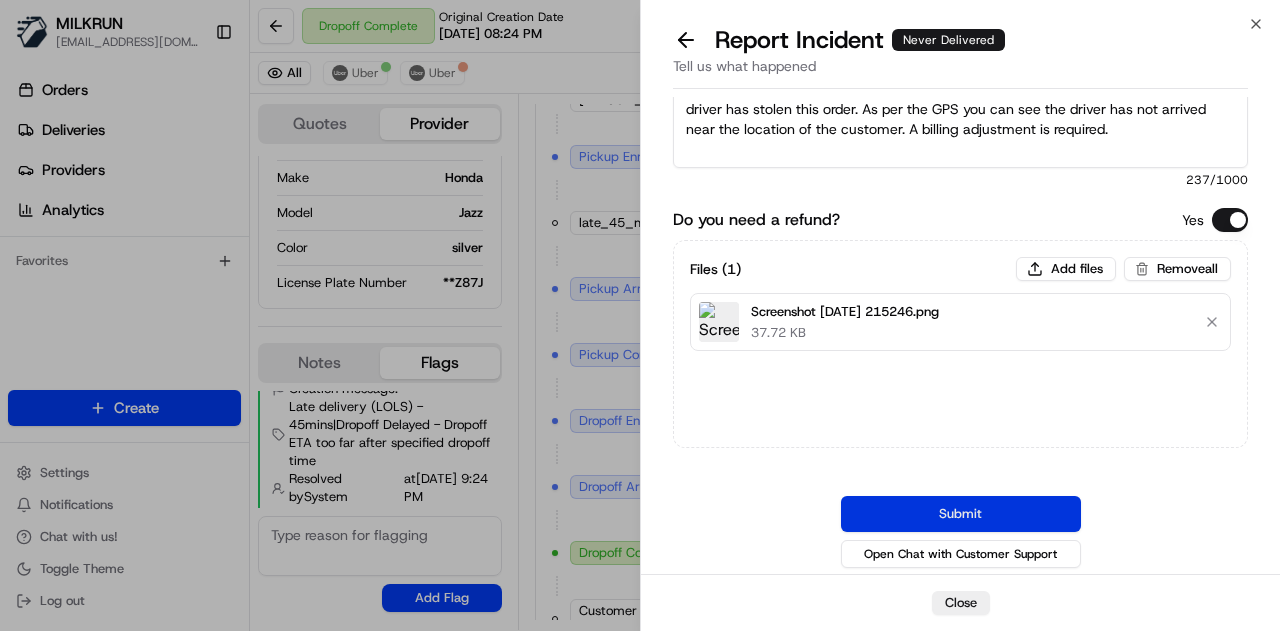click on "Submit" at bounding box center [961, 514] 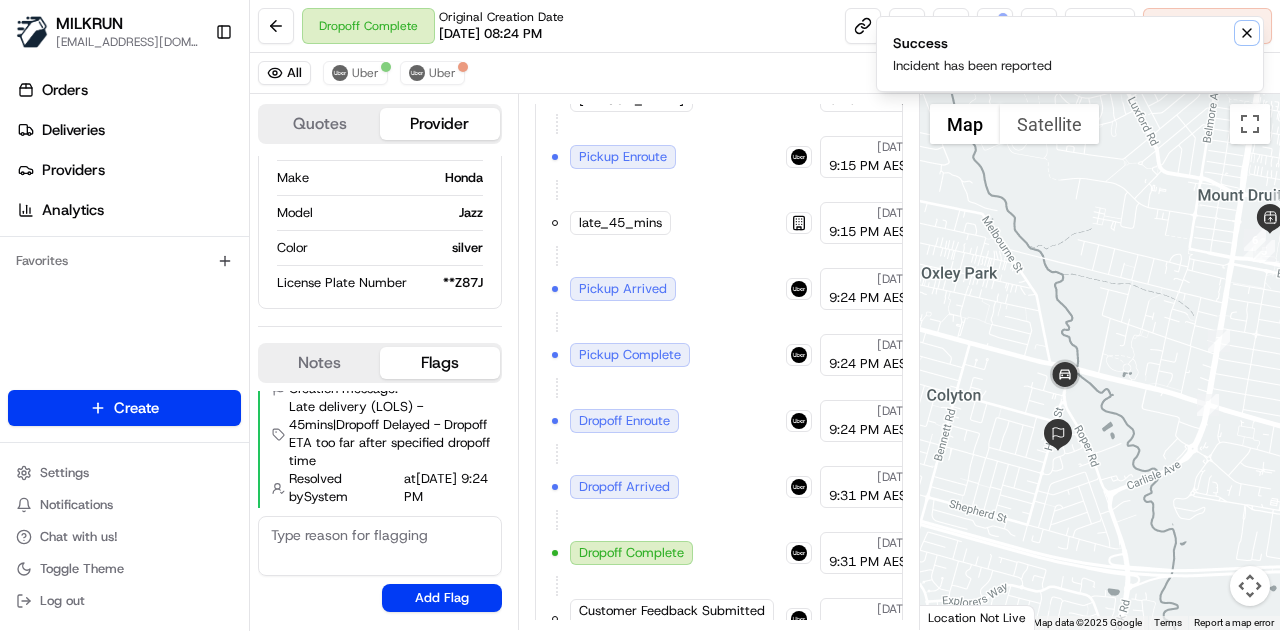 click 